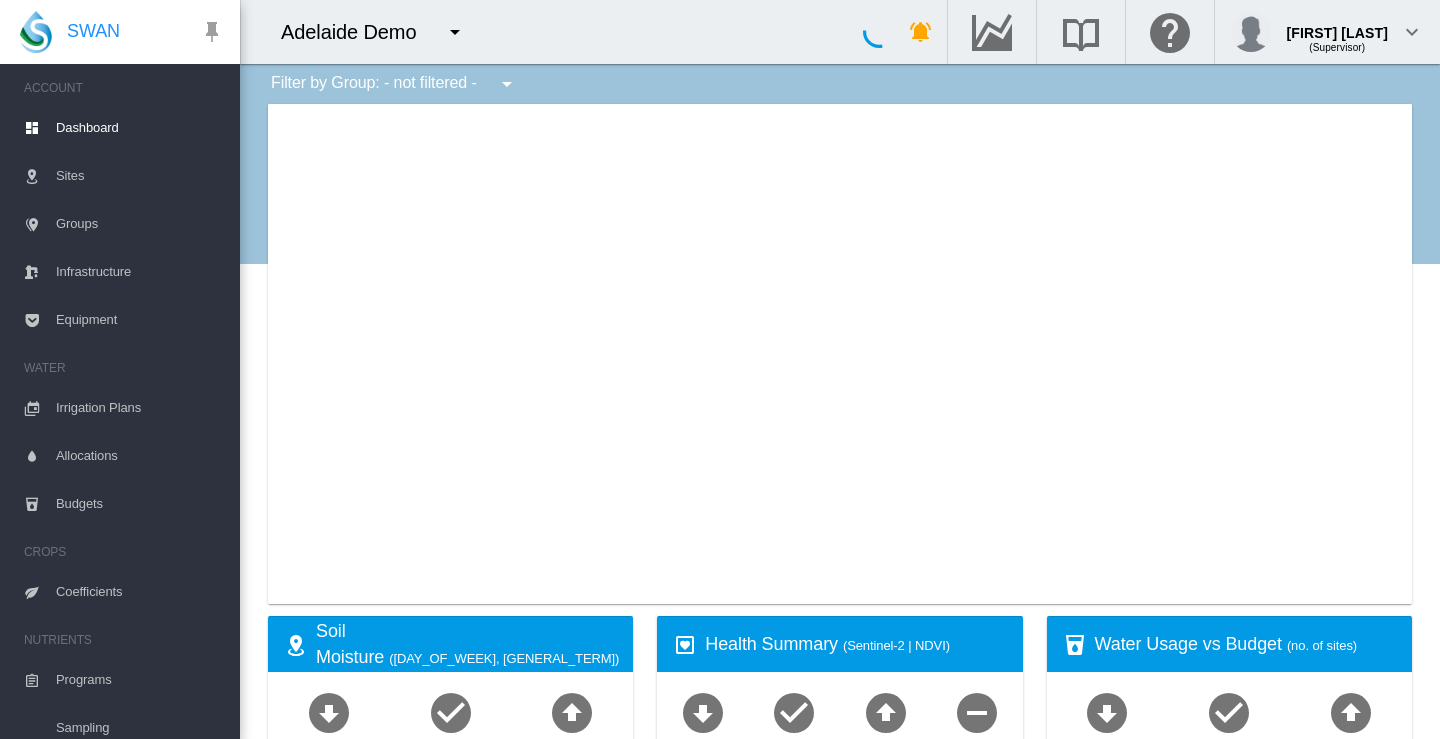 scroll, scrollTop: 0, scrollLeft: 0, axis: both 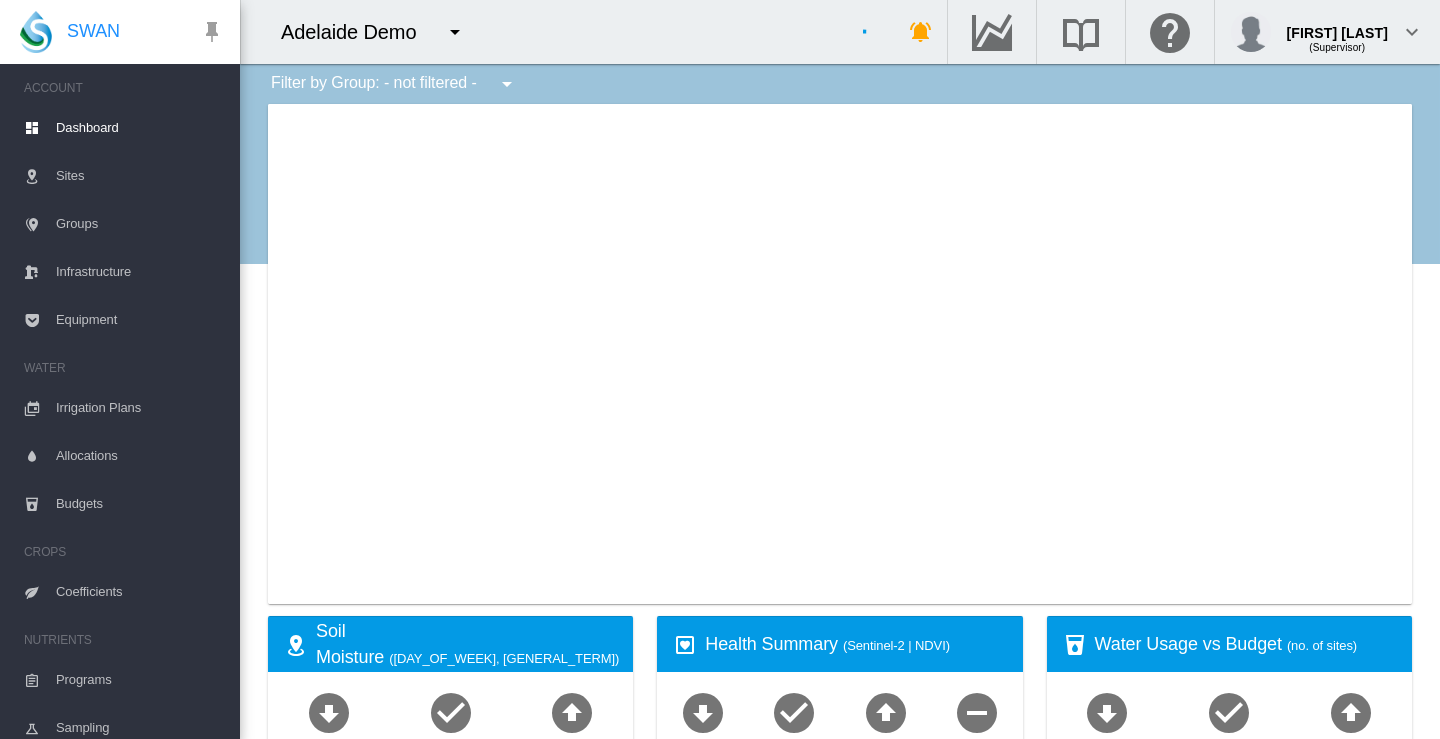 type on "**********" 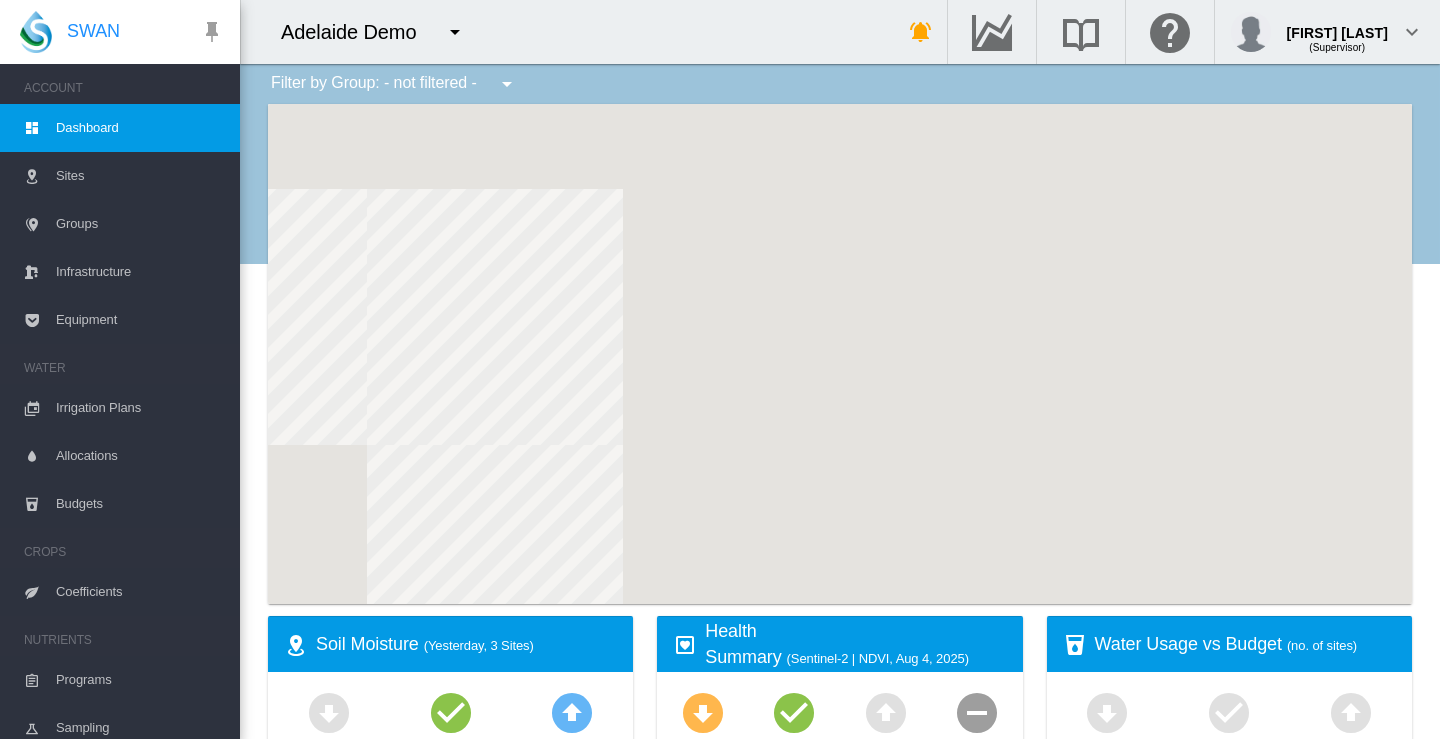 click at bounding box center [455, 32] 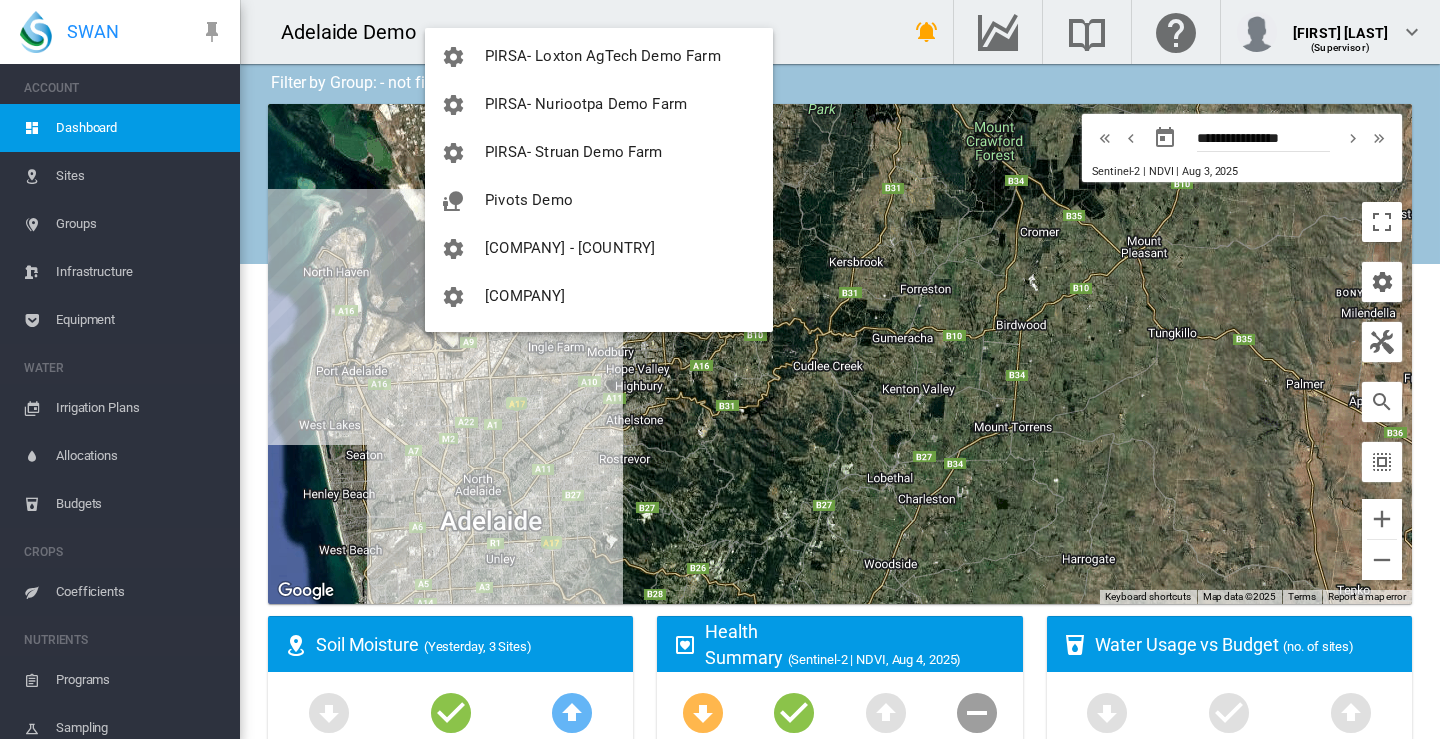 scroll, scrollTop: 1800, scrollLeft: 0, axis: vertical 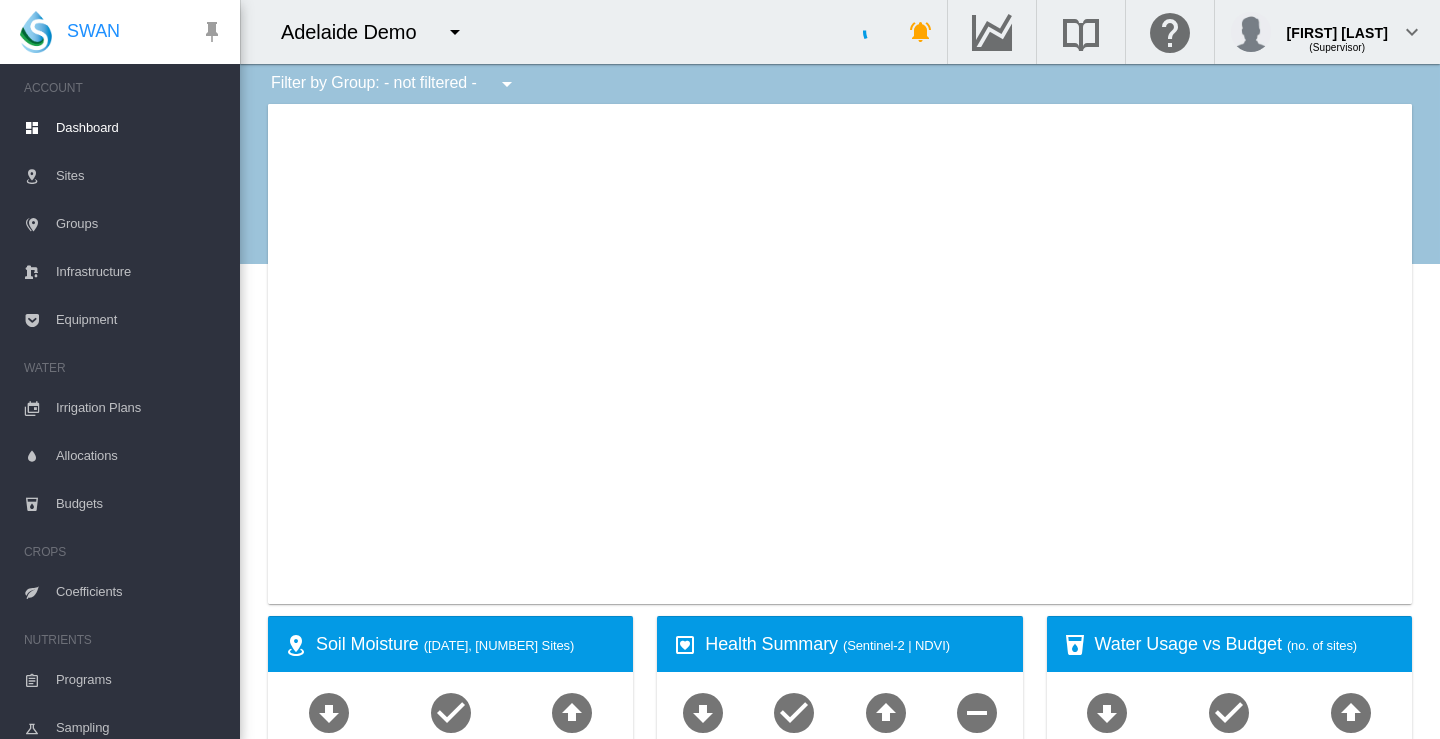 type on "**********" 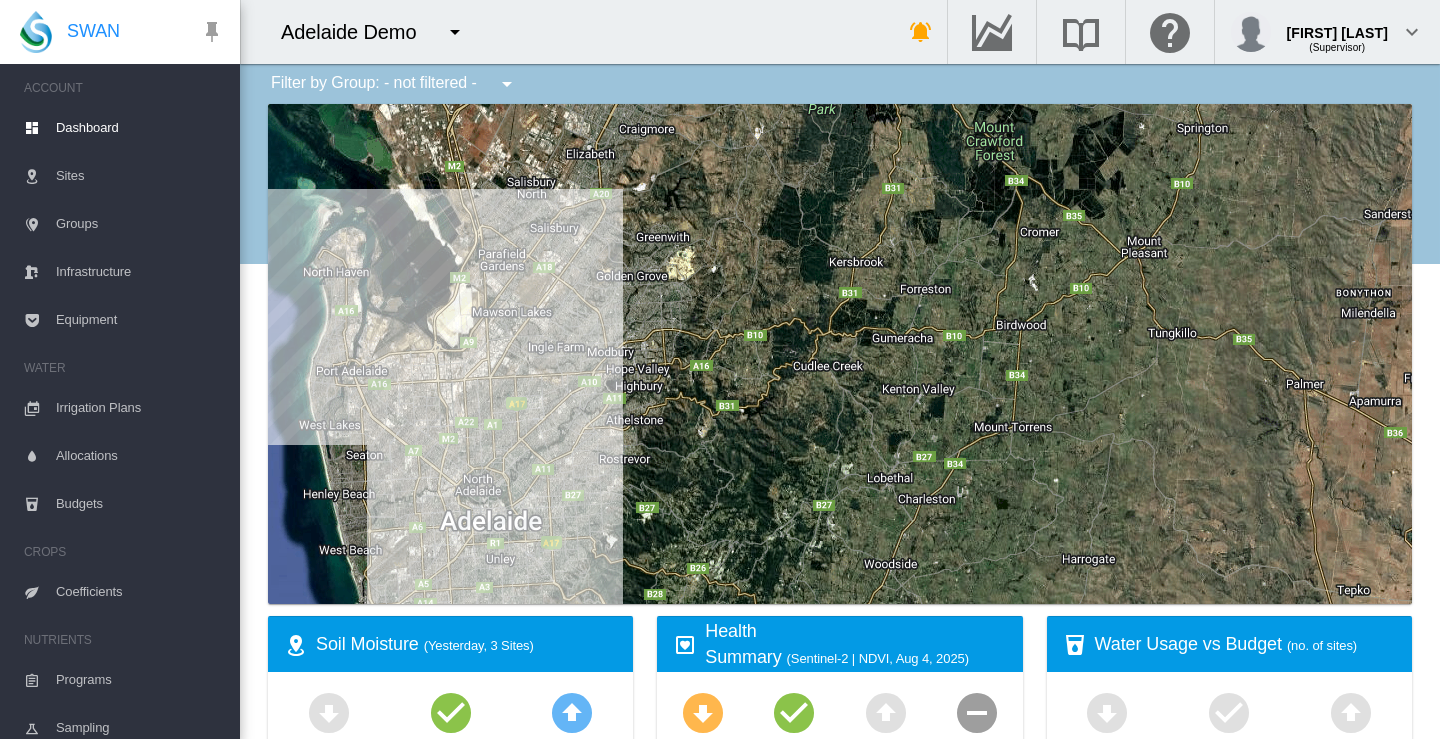 click at bounding box center [455, 32] 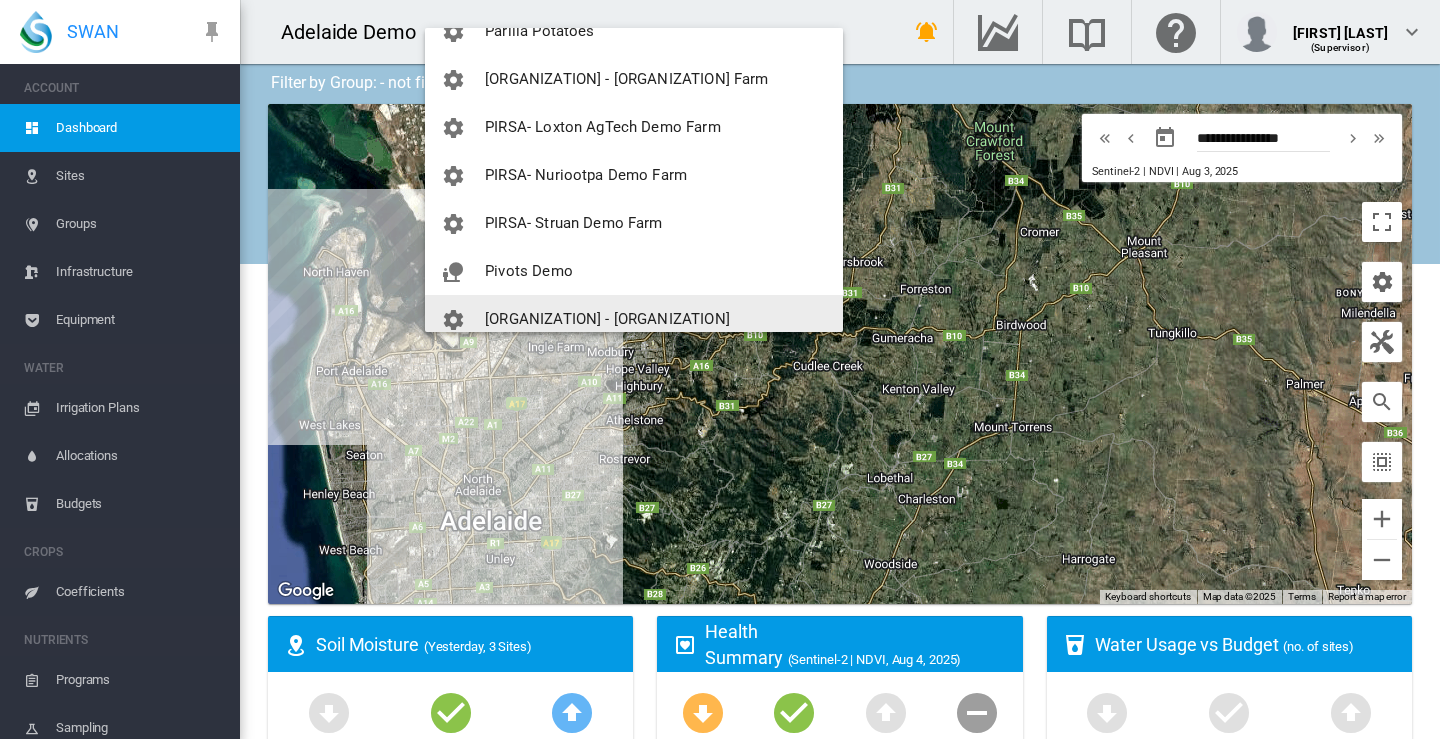 scroll, scrollTop: 1500, scrollLeft: 0, axis: vertical 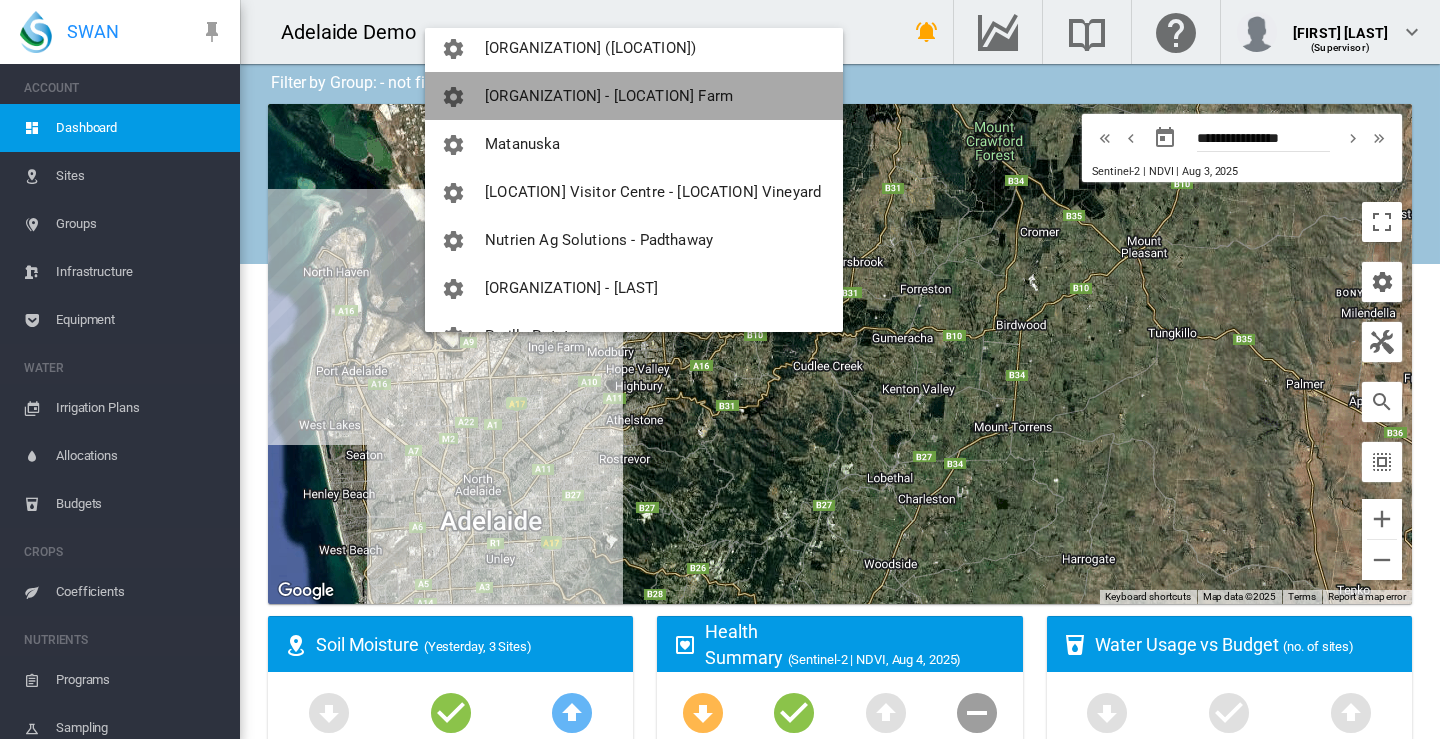 click on "Manulife - Pomona Farm" at bounding box center [609, 96] 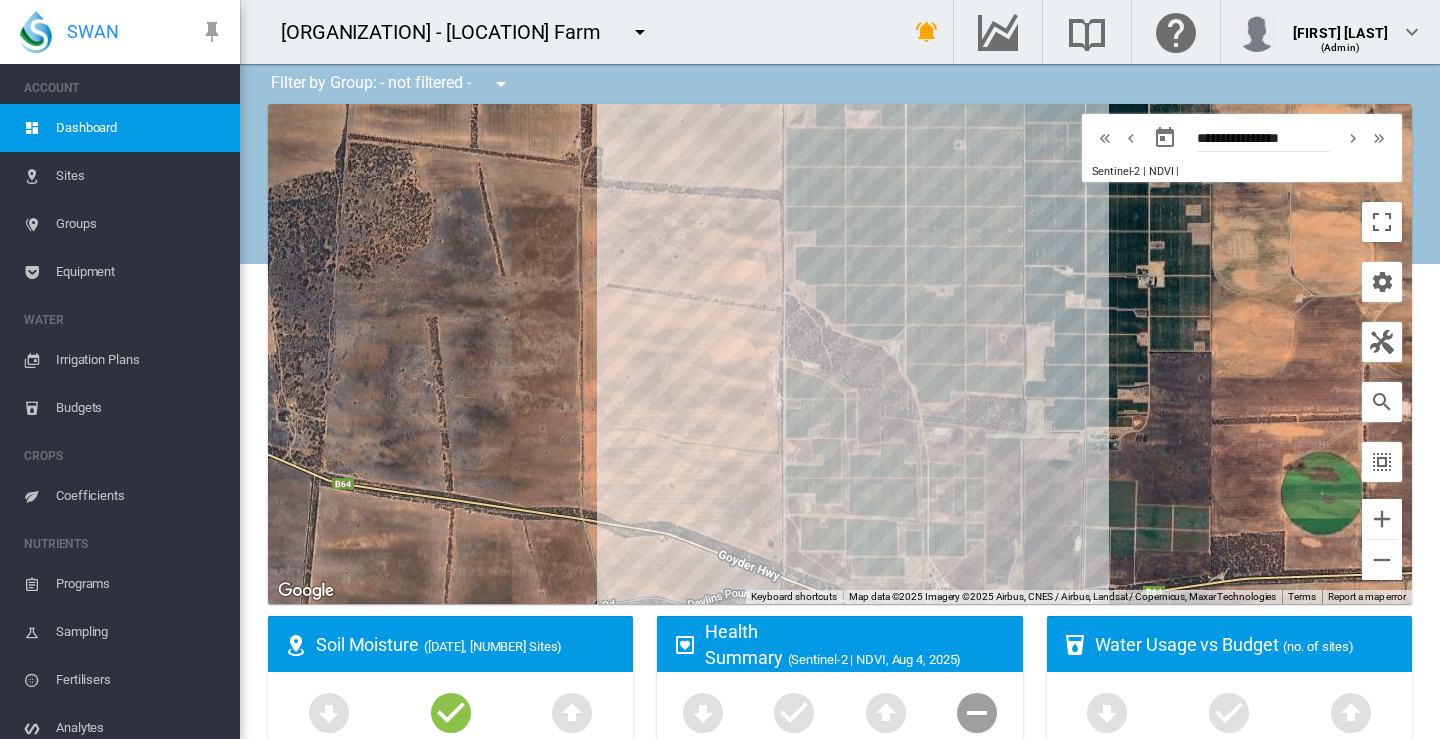 drag, startPoint x: 844, startPoint y: 407, endPoint x: 536, endPoint y: 244, distance: 348.47238 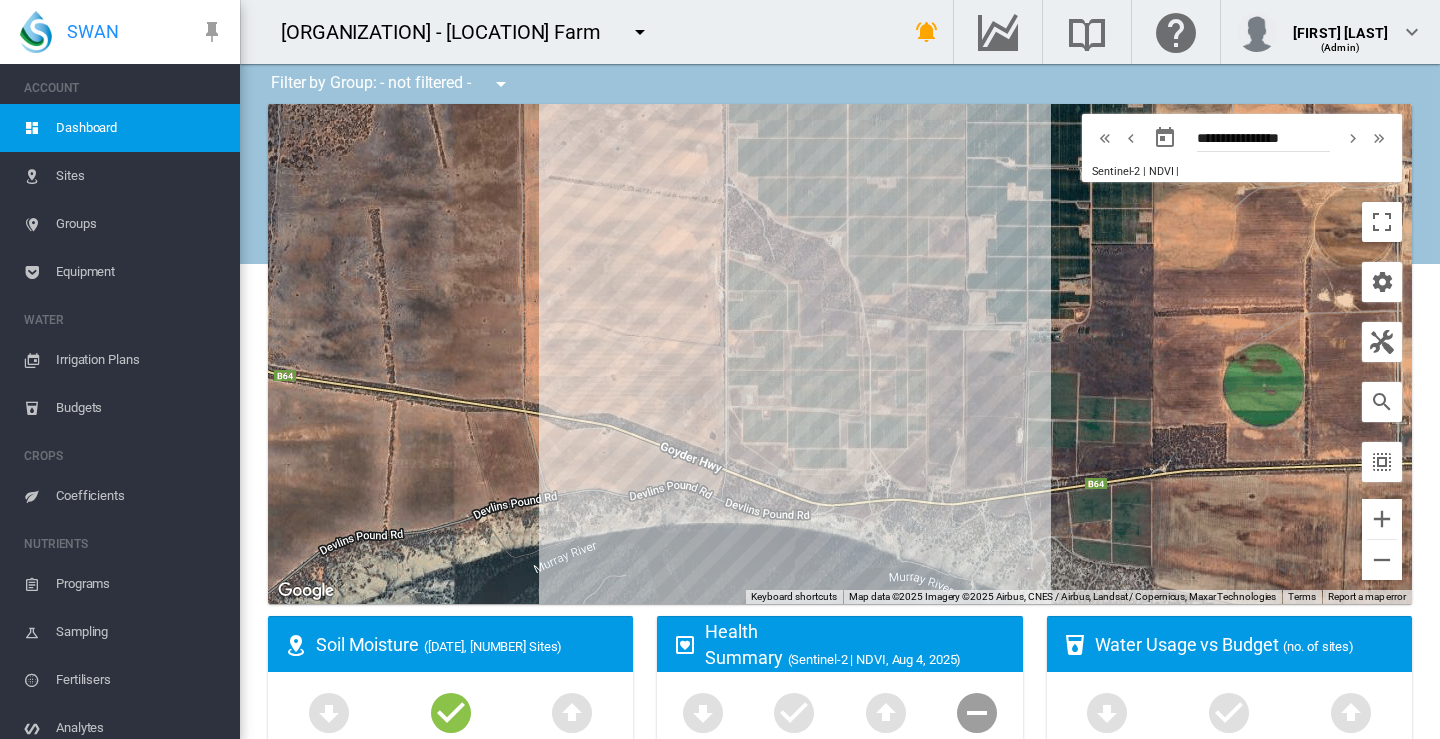 drag, startPoint x: 632, startPoint y: 379, endPoint x: 577, endPoint y: 265, distance: 126.57409 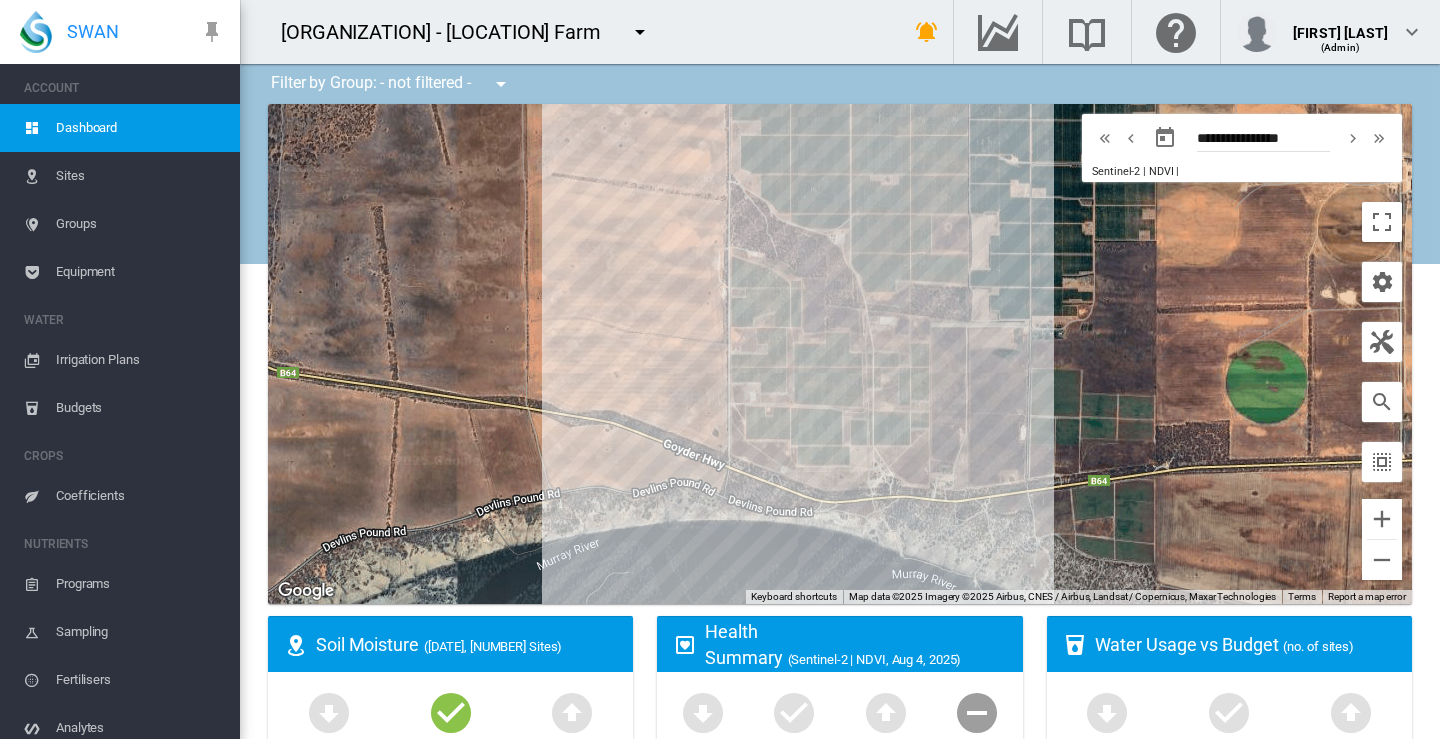 click at bounding box center [640, 32] 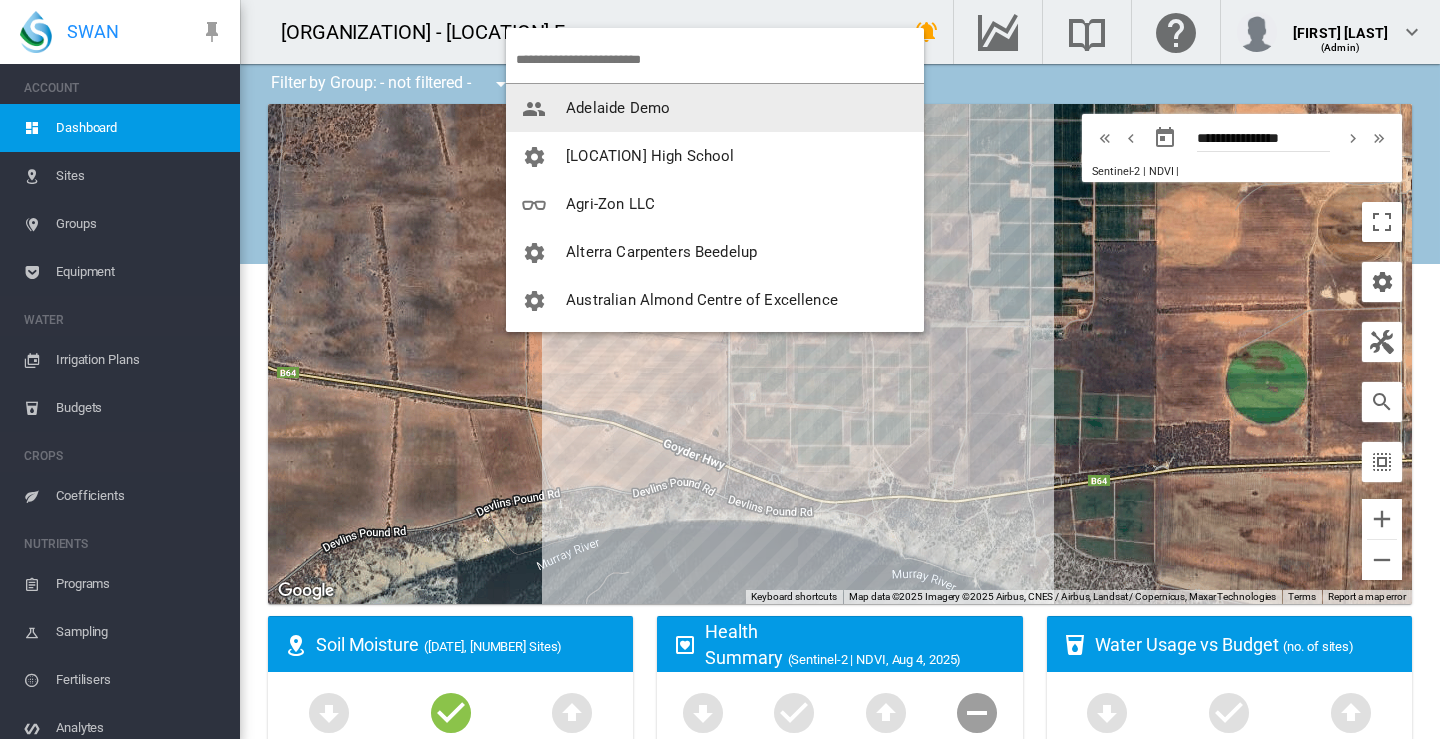 click on "Adelaide Demo" at bounding box center (618, 108) 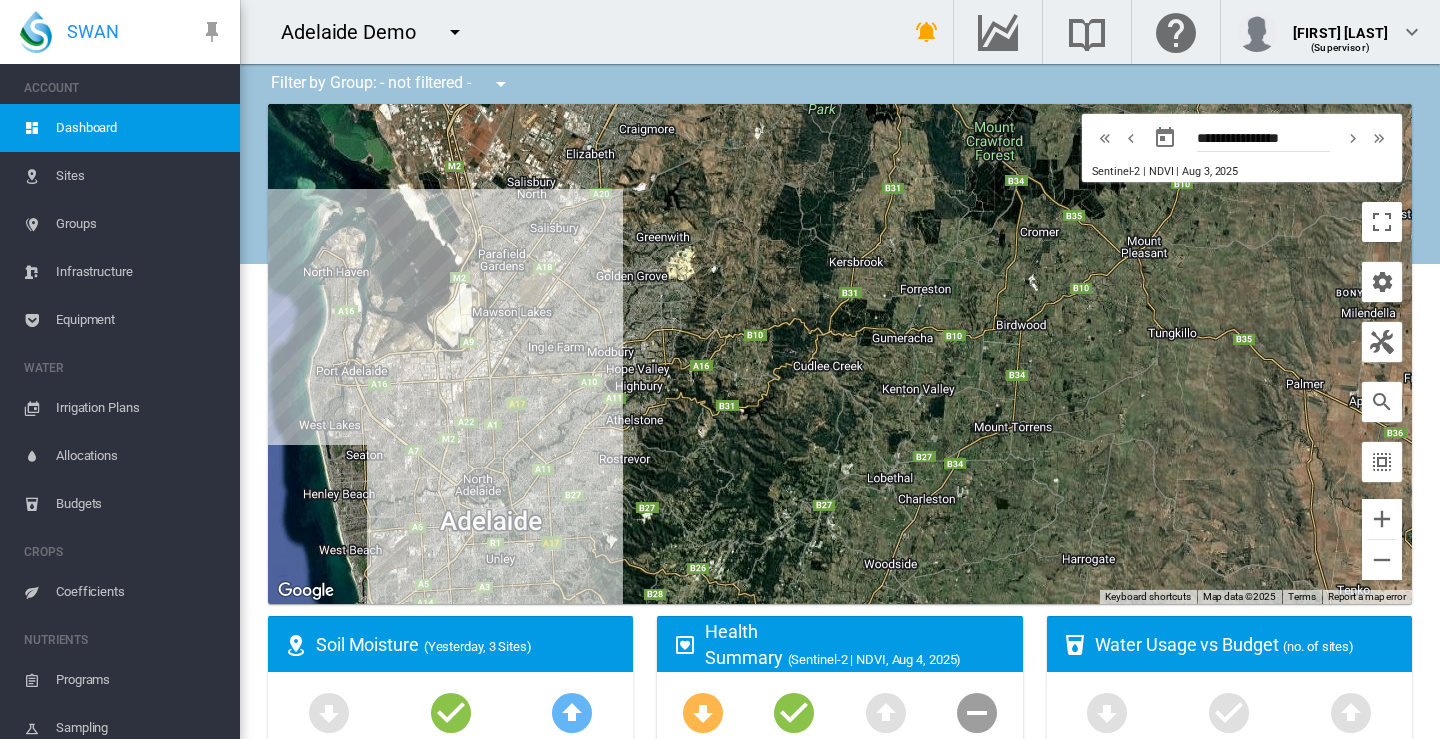 click at bounding box center [455, 32] 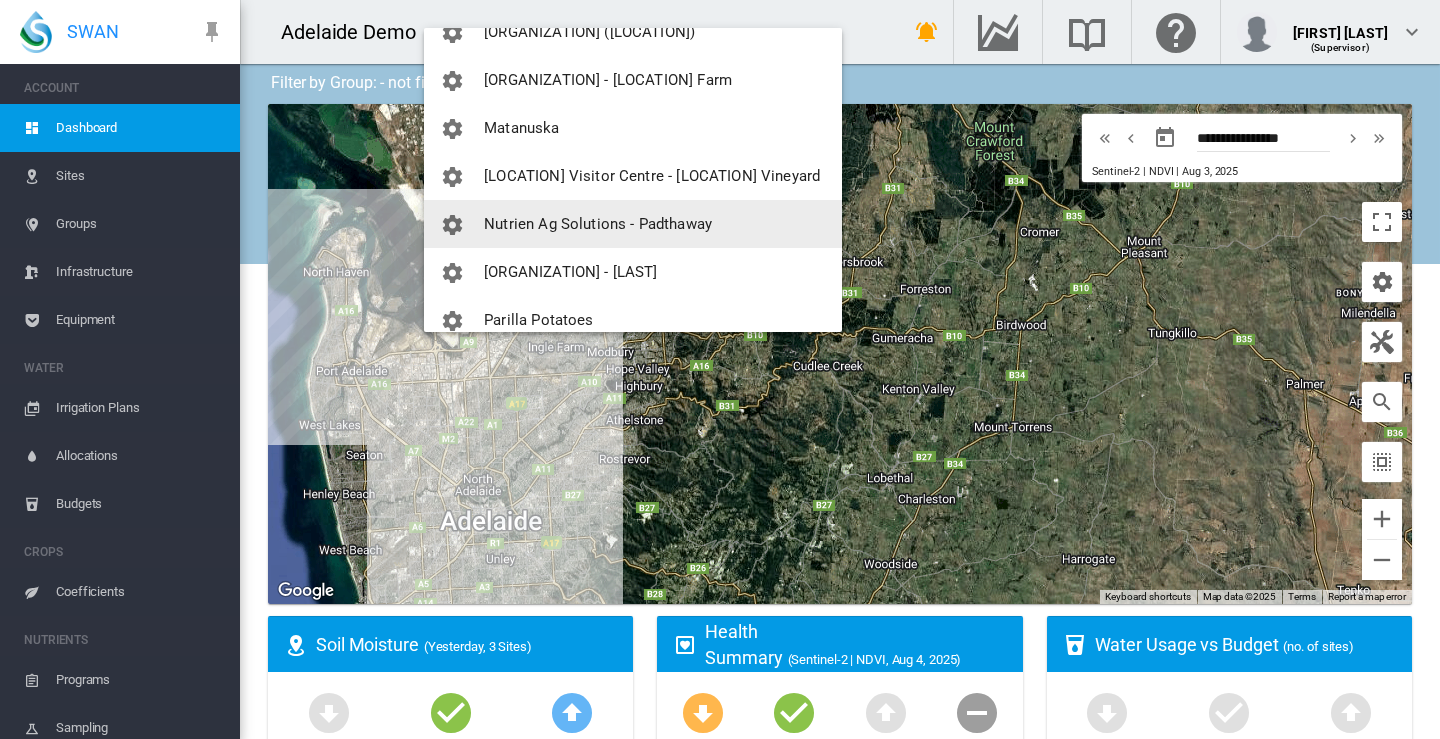 scroll, scrollTop: 1500, scrollLeft: 0, axis: vertical 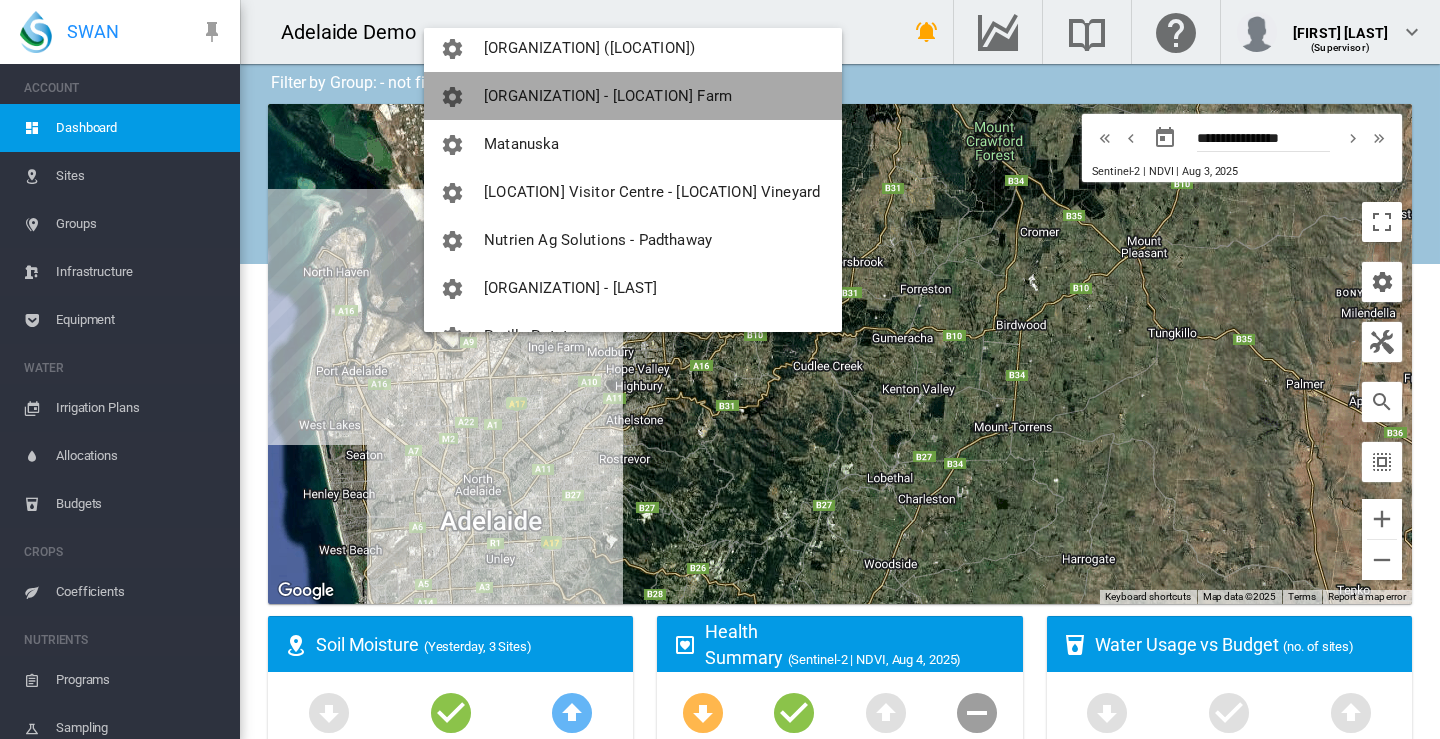 click on "Manulife - Pomona Farm" at bounding box center (608, 96) 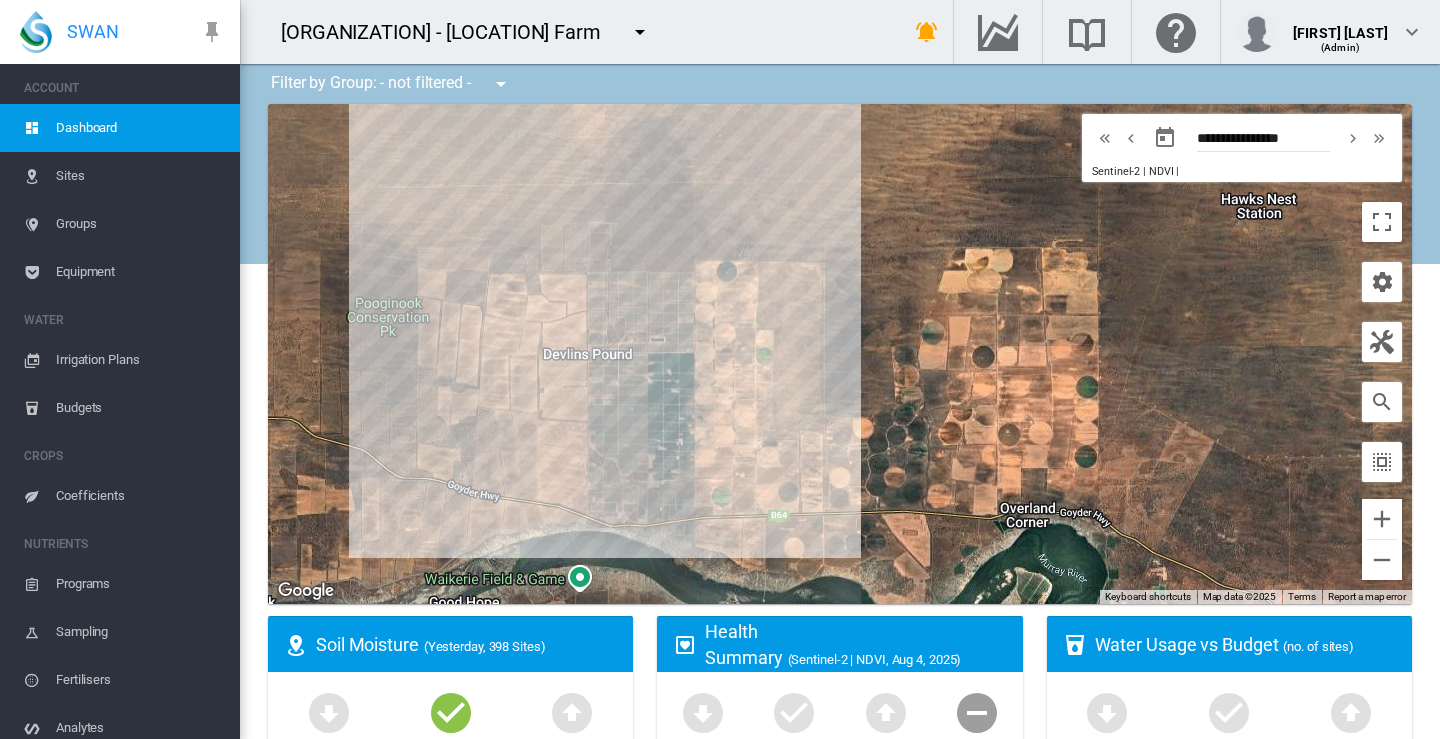 drag, startPoint x: 433, startPoint y: 302, endPoint x: 519, endPoint y: 420, distance: 146.0137 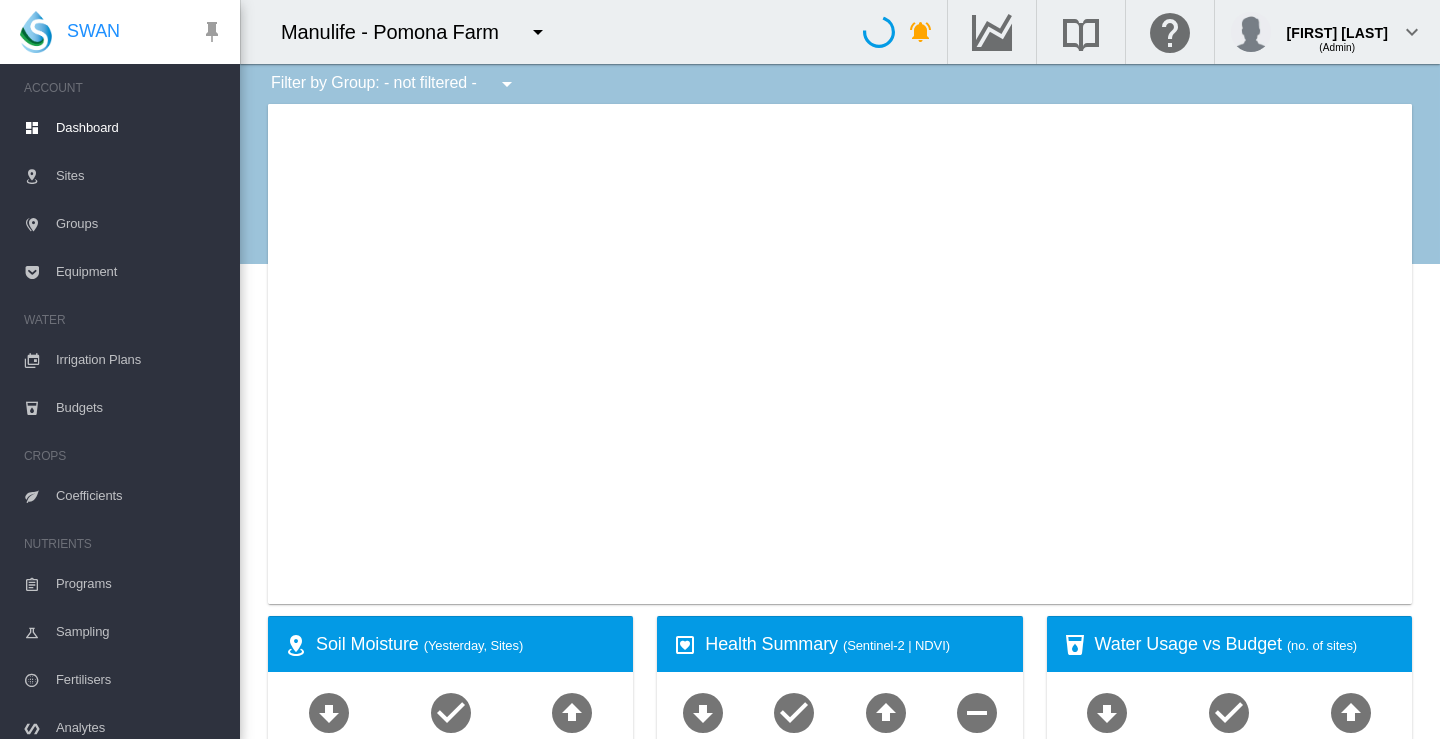 scroll, scrollTop: 0, scrollLeft: 0, axis: both 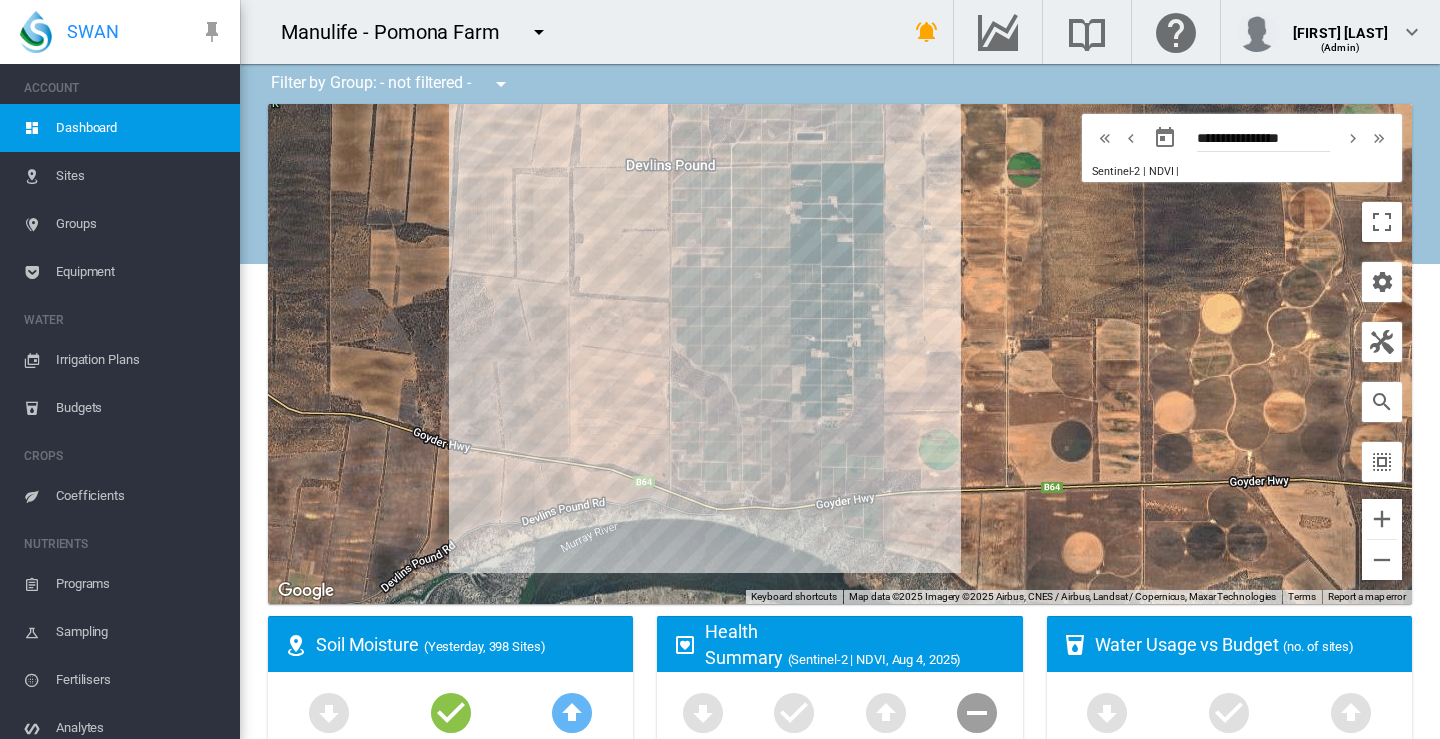 drag, startPoint x: 554, startPoint y: 443, endPoint x: 538, endPoint y: 216, distance: 227.56317 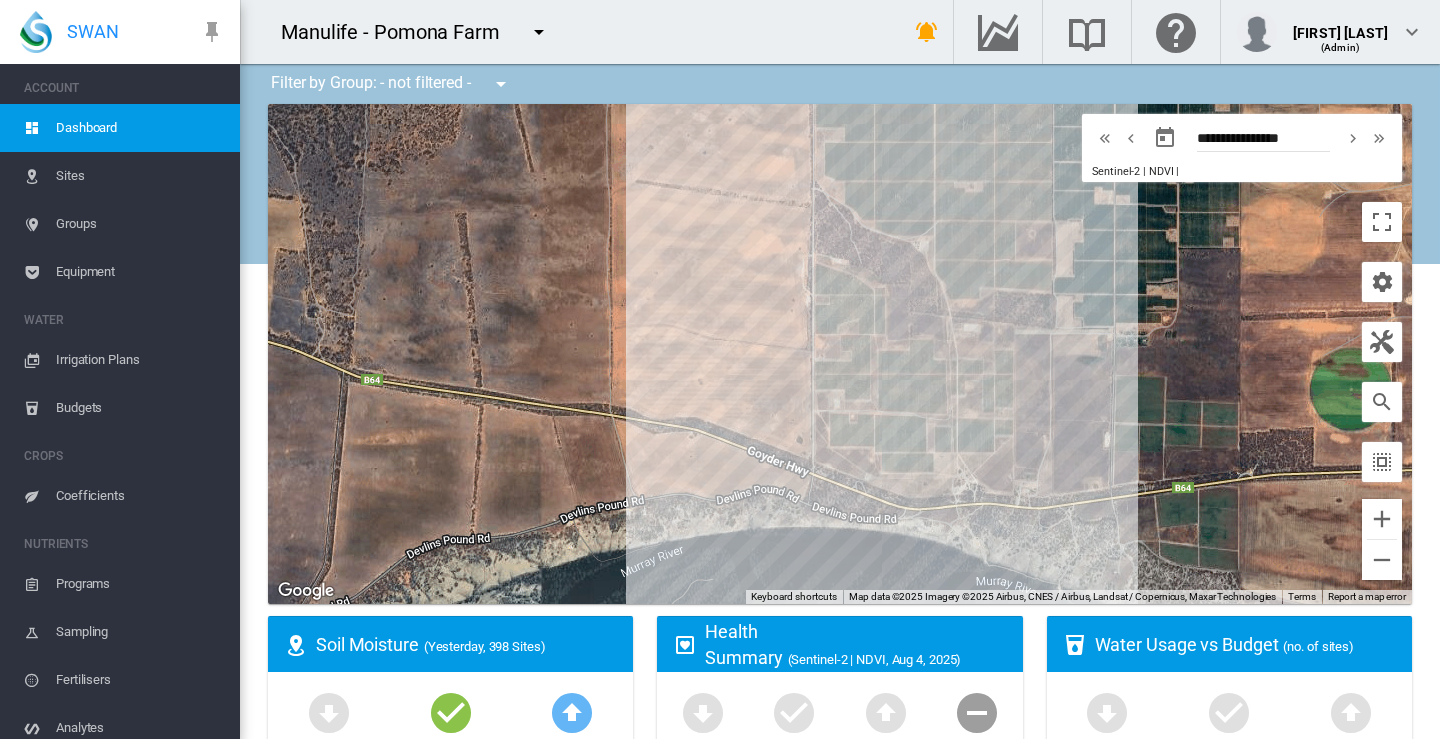 drag, startPoint x: 596, startPoint y: 390, endPoint x: 608, endPoint y: 218, distance: 172.41809 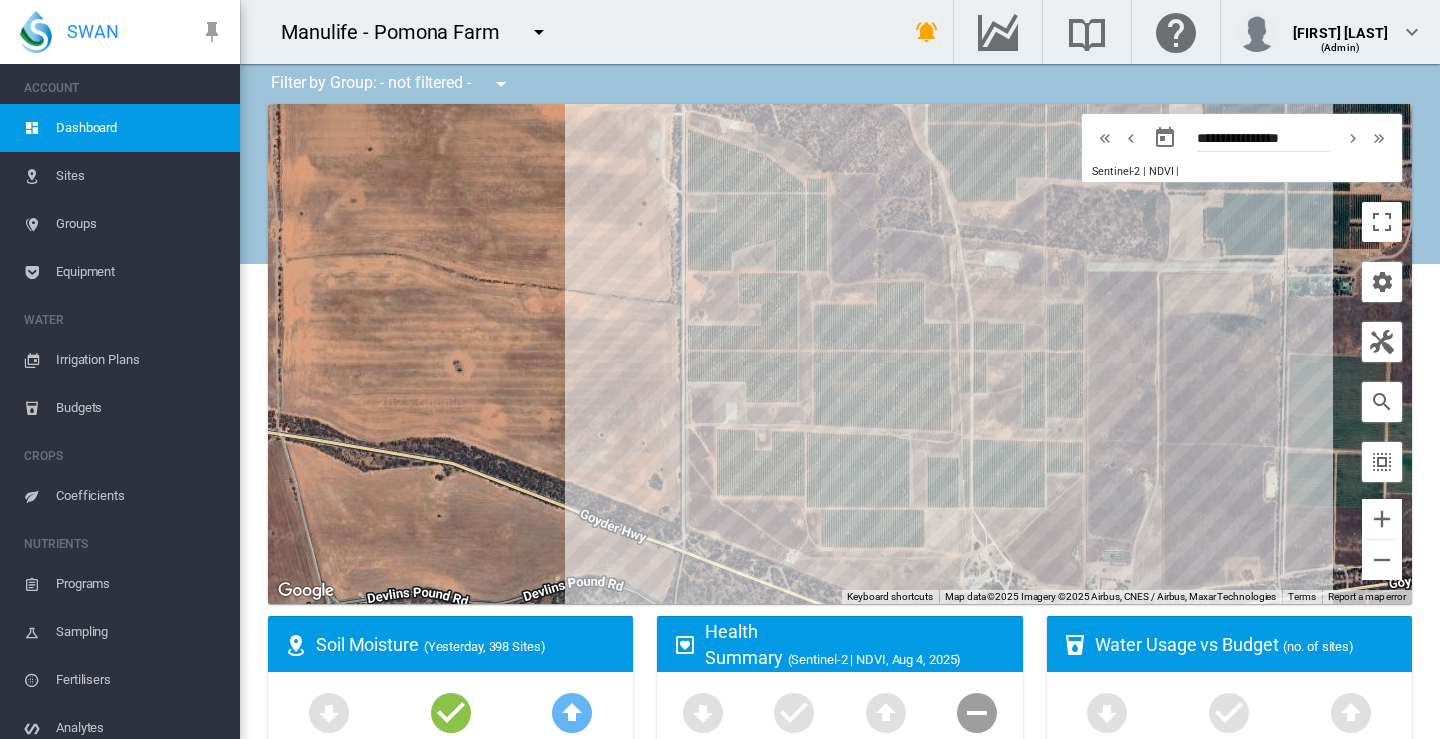 drag, startPoint x: 697, startPoint y: 295, endPoint x: 402, endPoint y: 221, distance: 304.13977 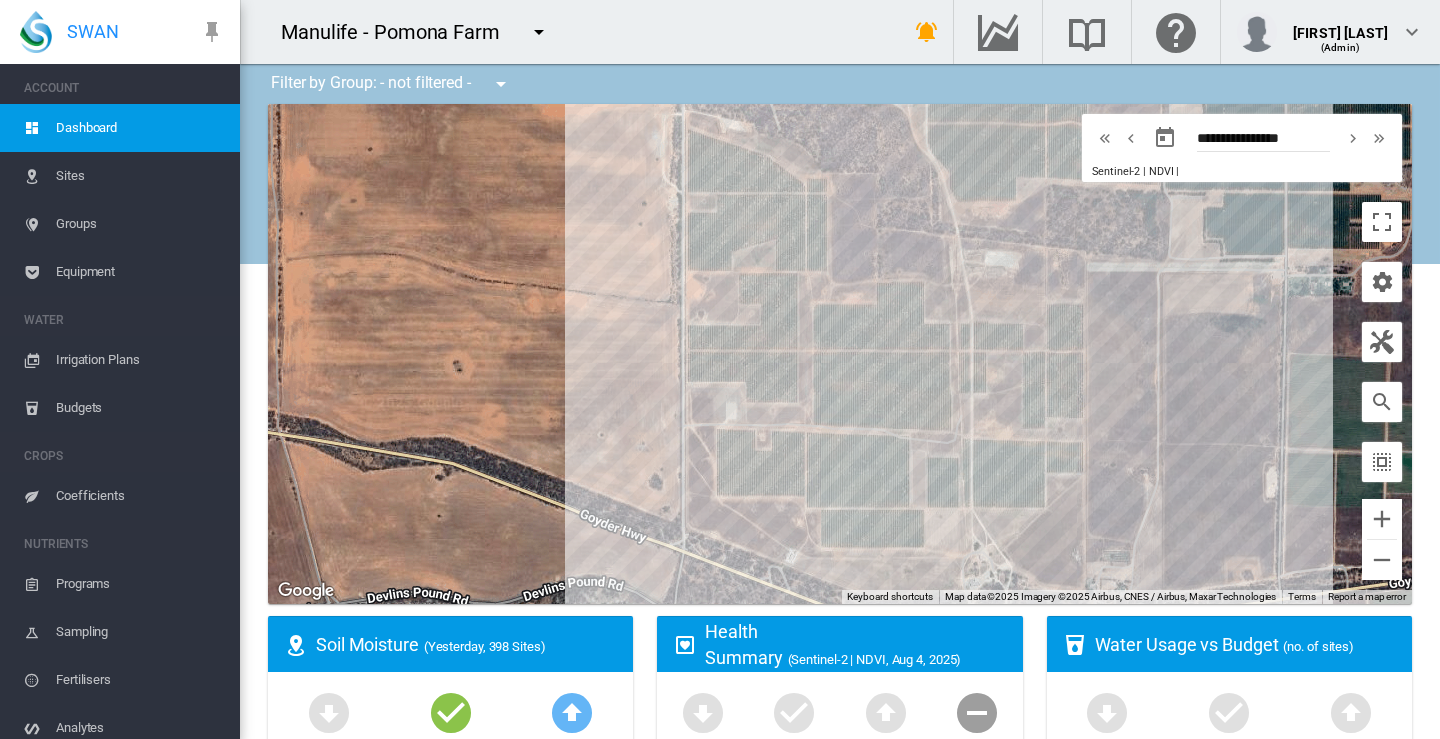 click on "Sites" at bounding box center (140, 176) 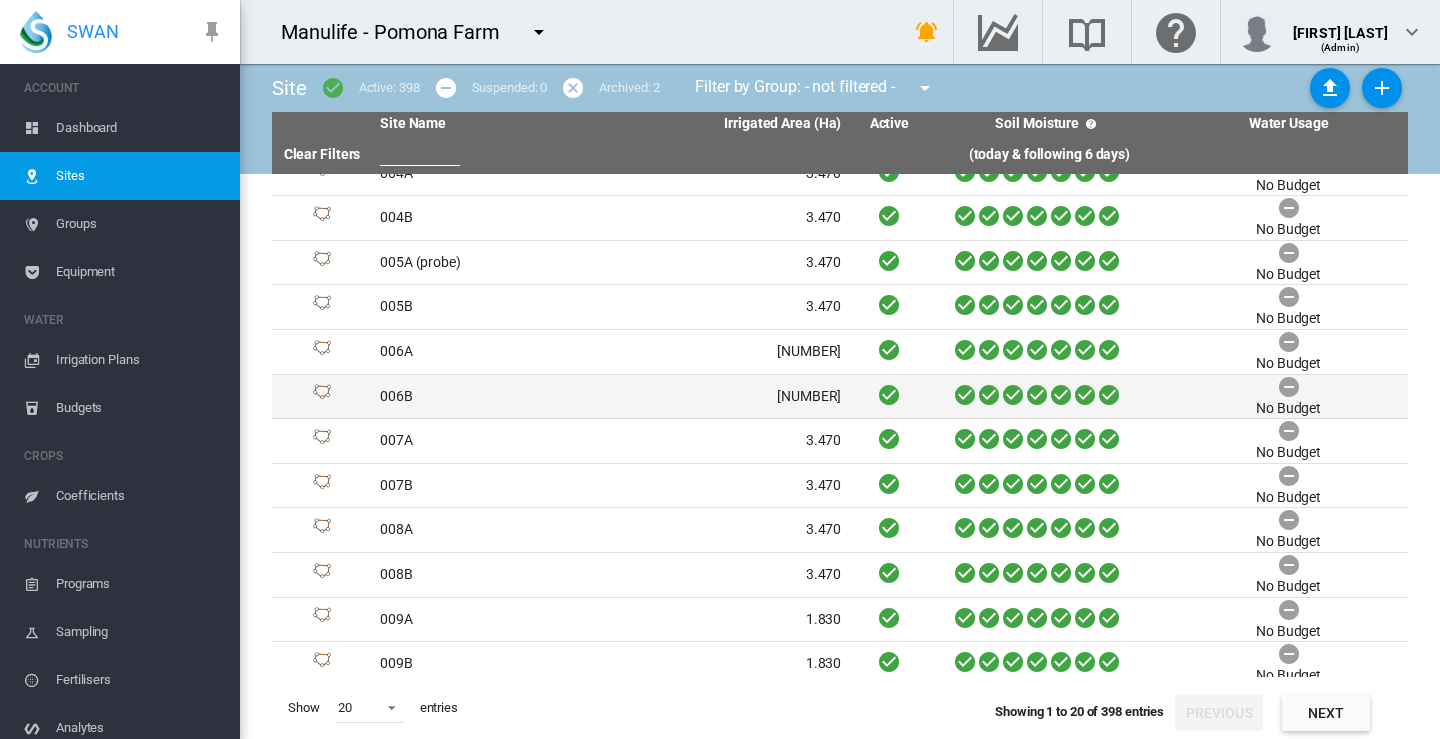 scroll, scrollTop: 389, scrollLeft: 0, axis: vertical 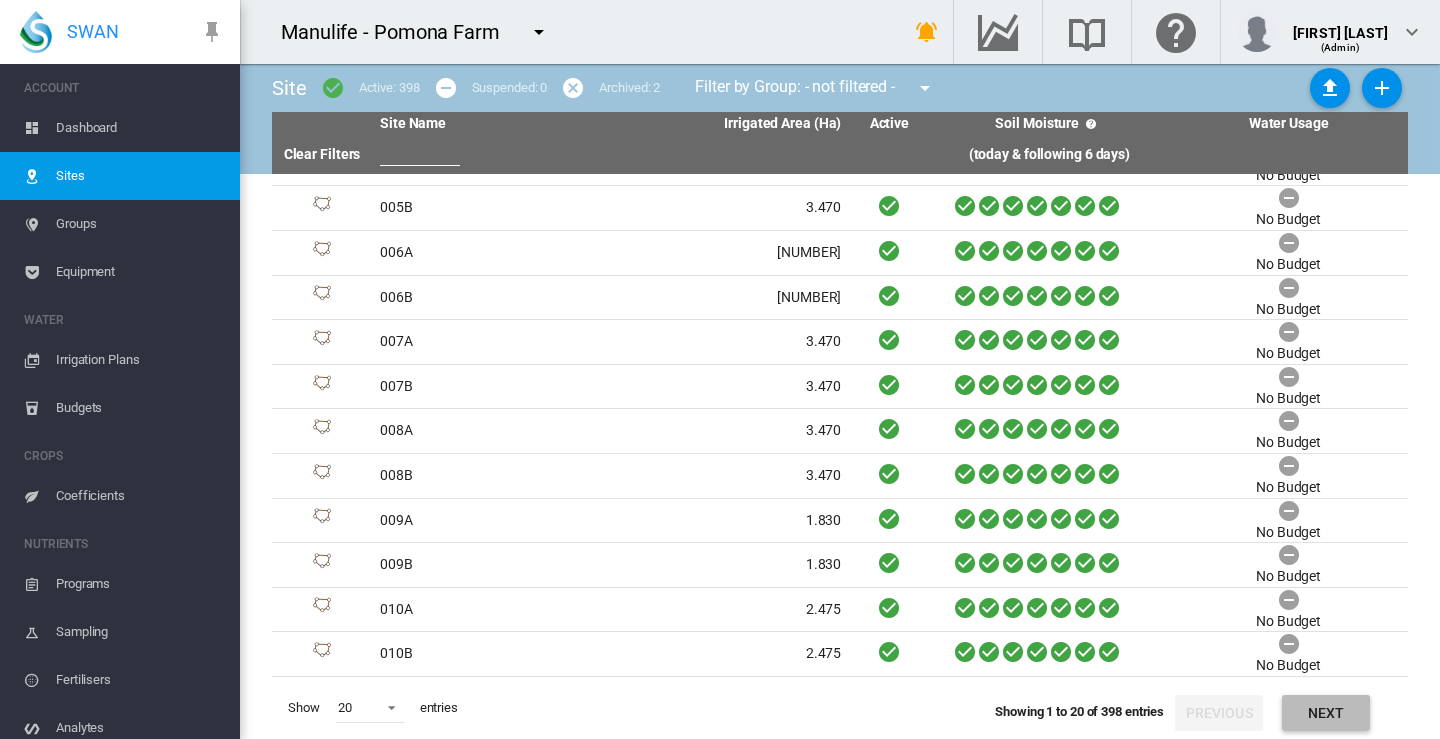 click on "Next" at bounding box center [1326, 713] 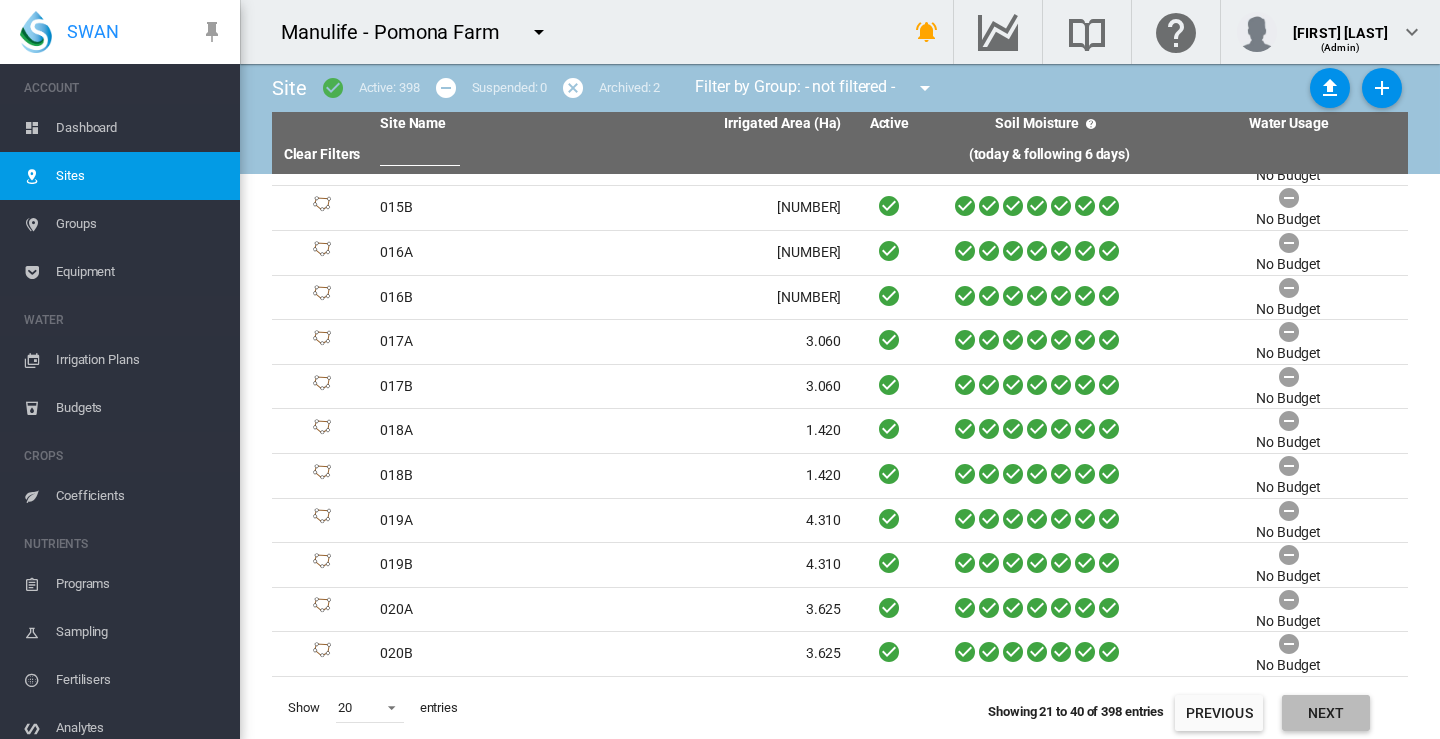 click on "Next" at bounding box center (1326, 713) 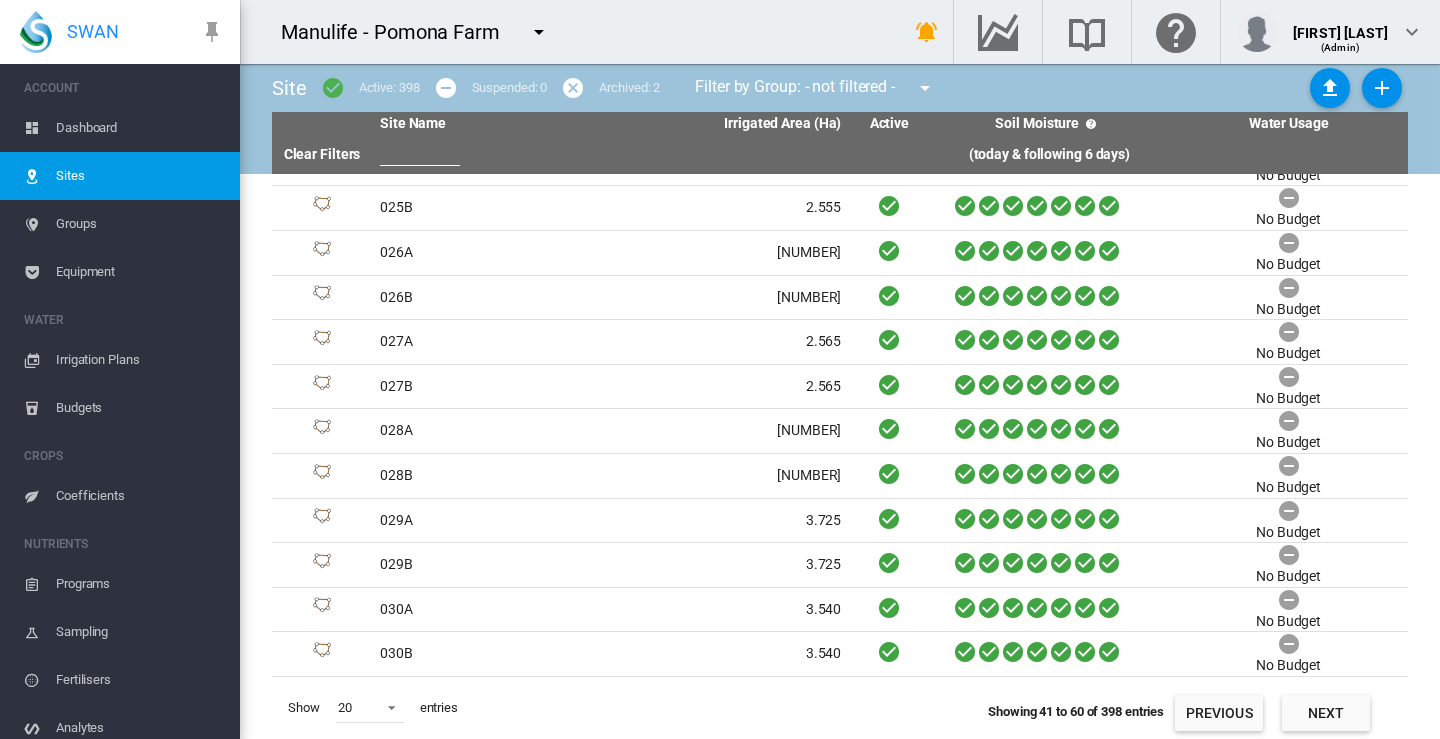 click on "Next" at bounding box center (1326, 713) 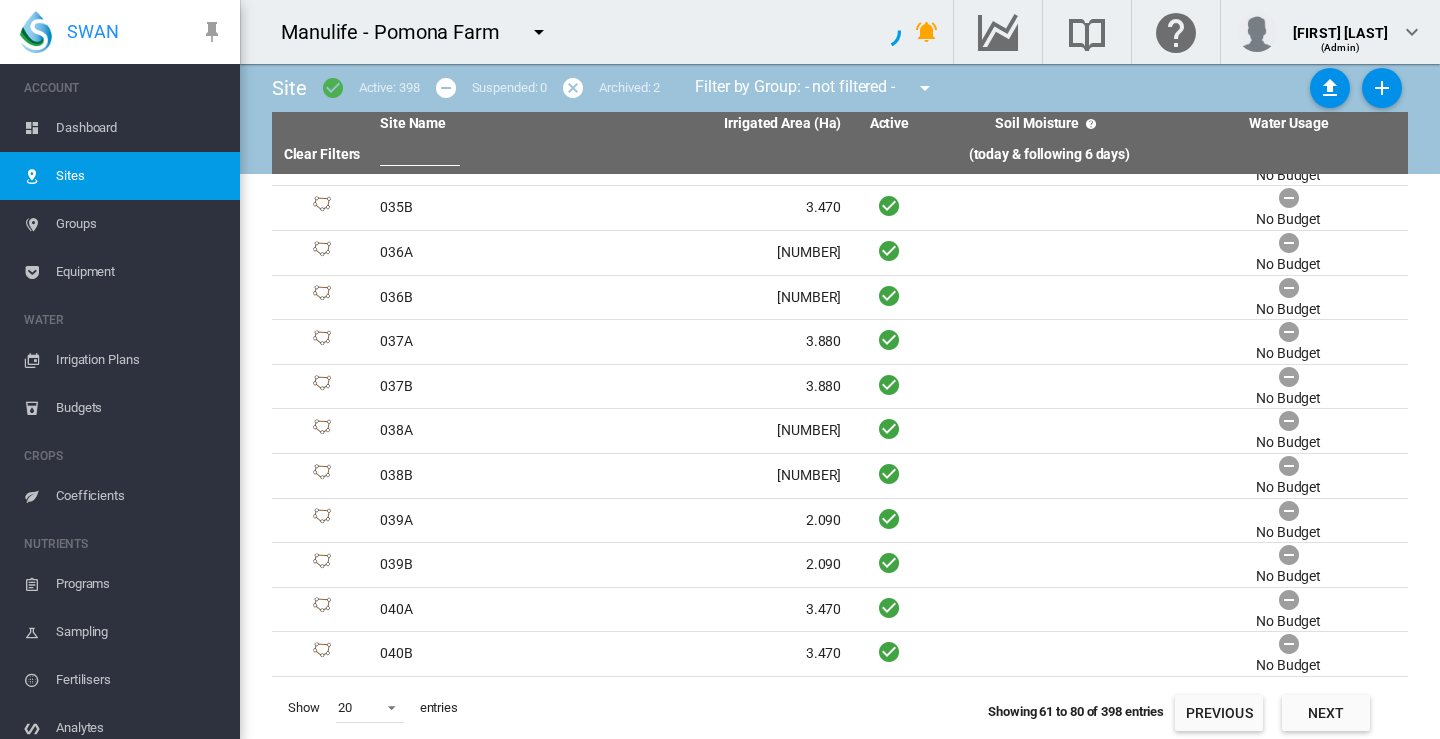 click on "Next" at bounding box center (1326, 713) 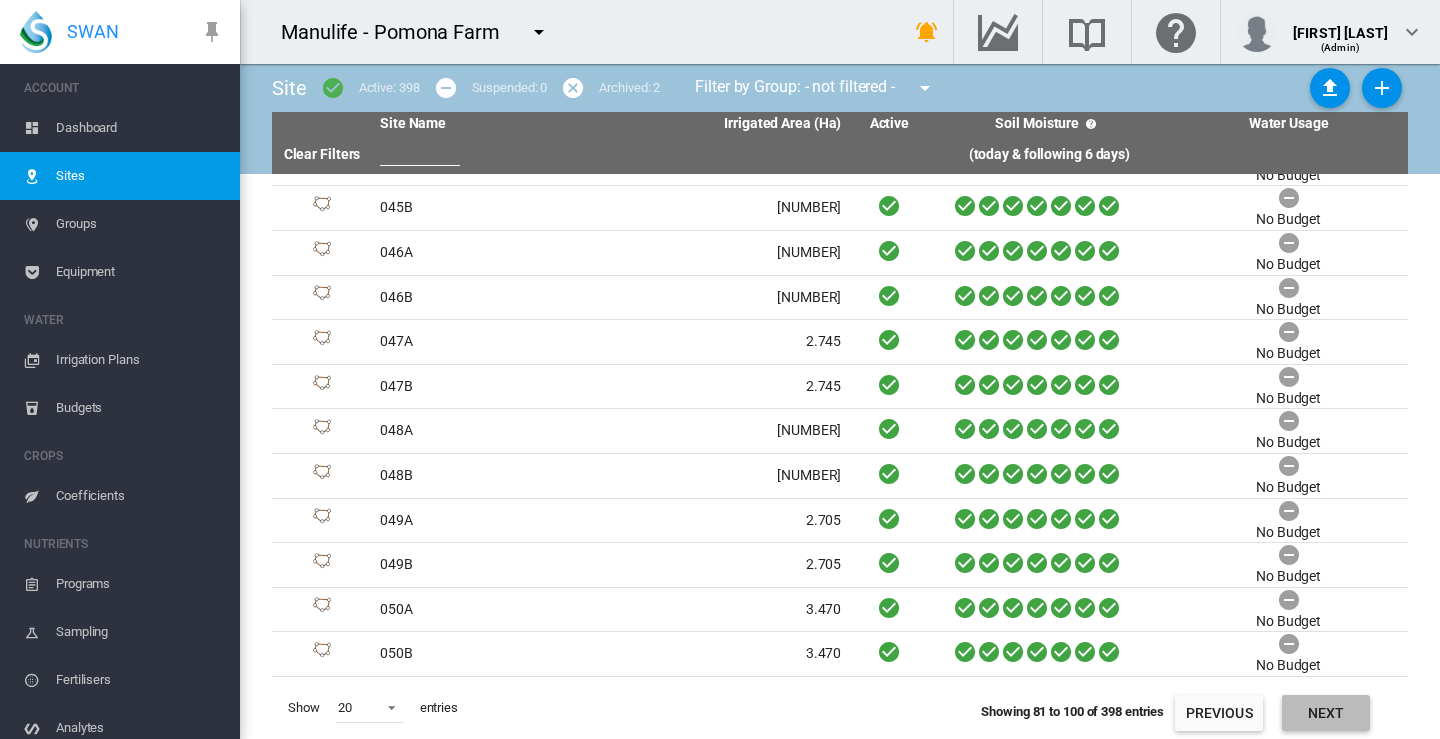 click on "Next" at bounding box center [1326, 713] 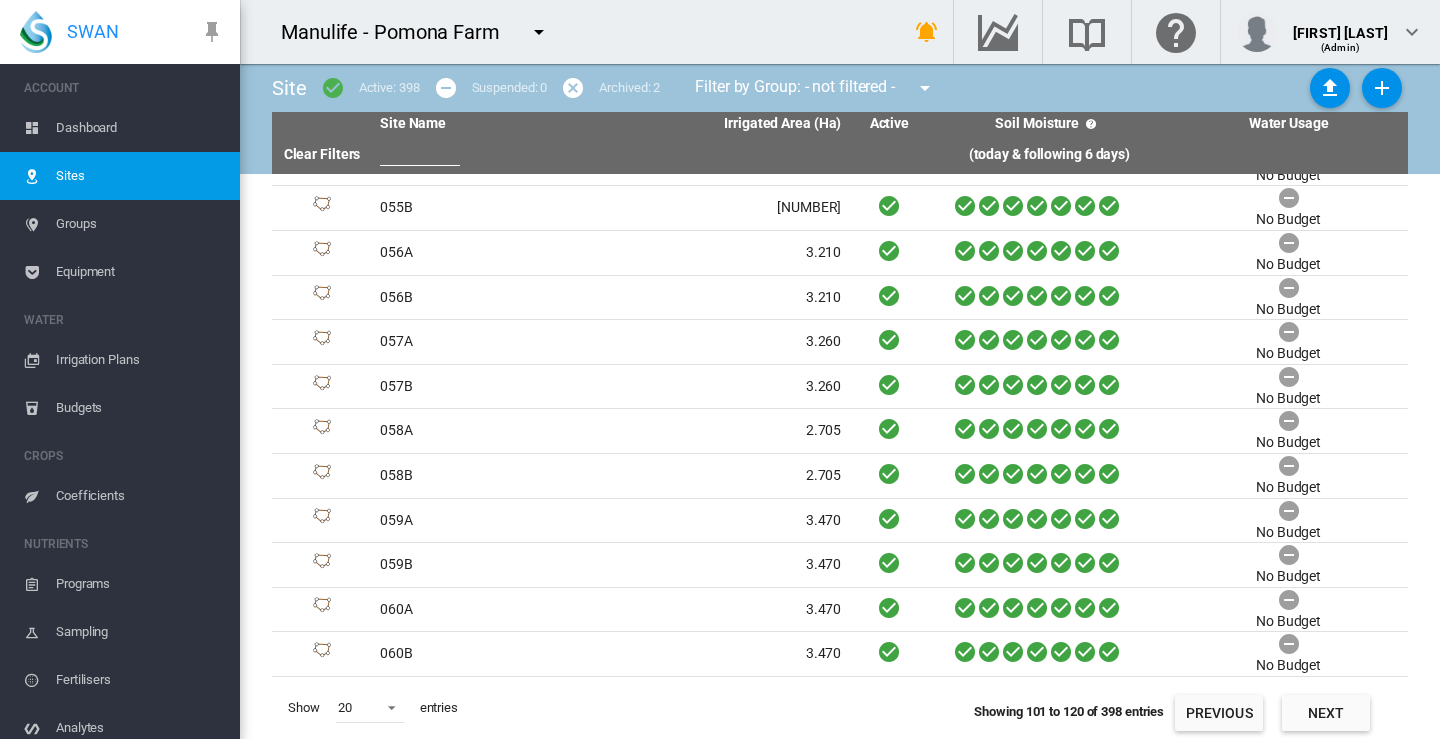 click on "Next" at bounding box center [1326, 713] 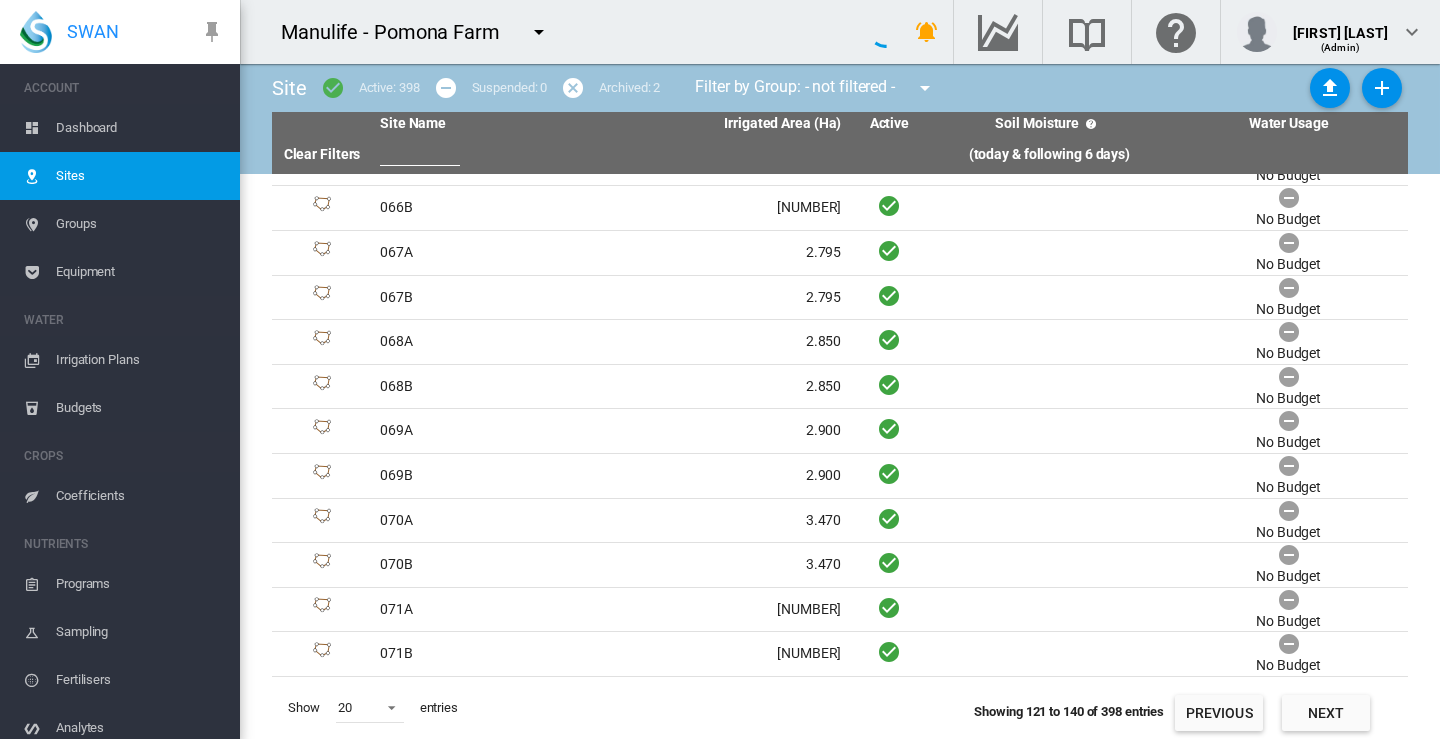 click on "Next" at bounding box center [1326, 713] 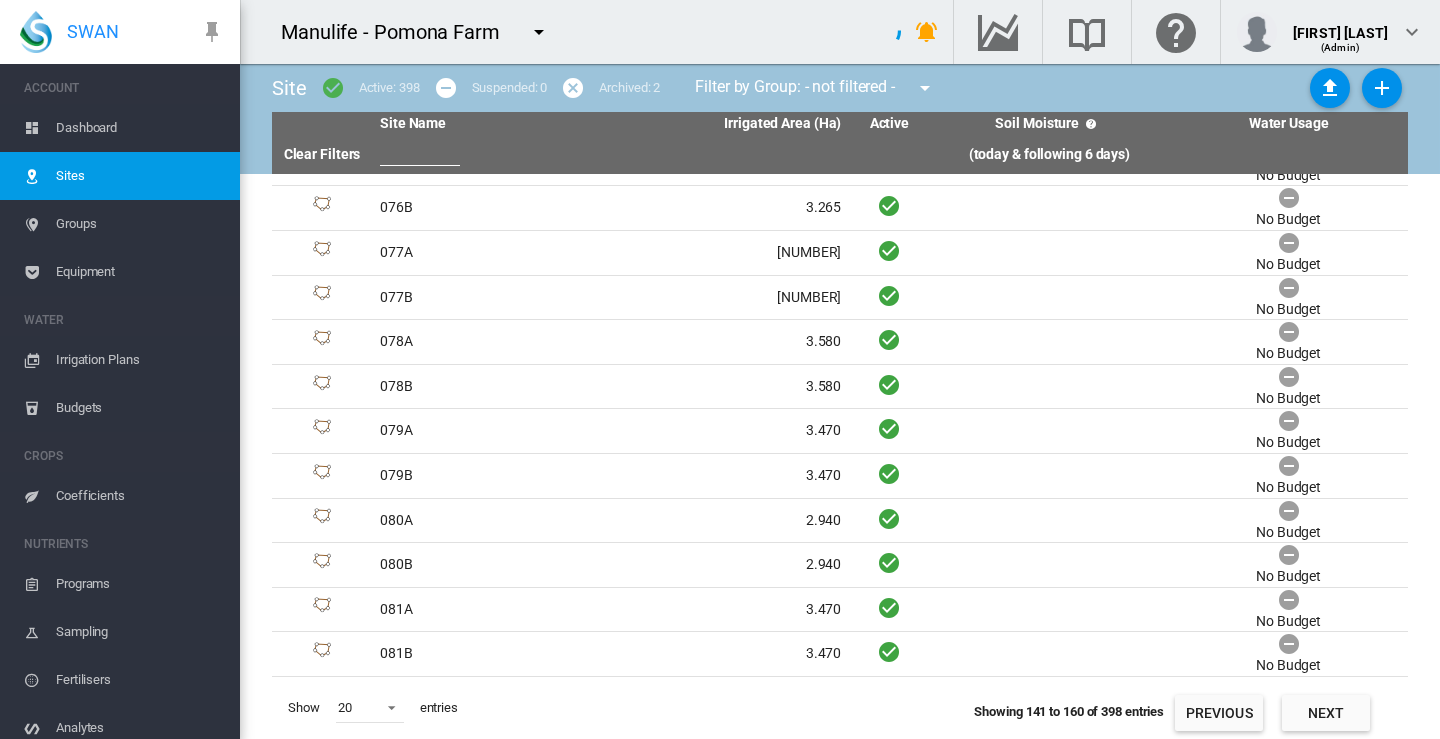 click on "Next" at bounding box center (1326, 713) 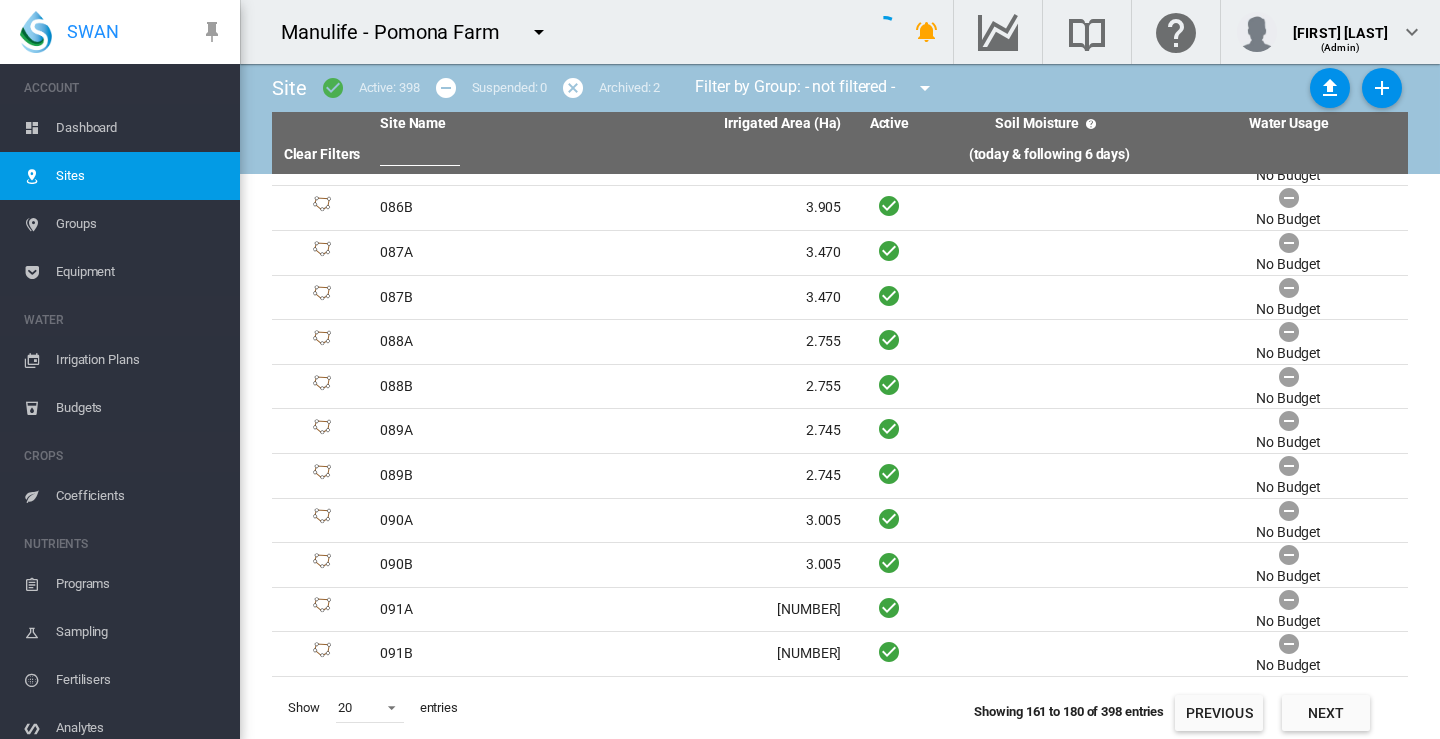 click on "Next" at bounding box center [1326, 713] 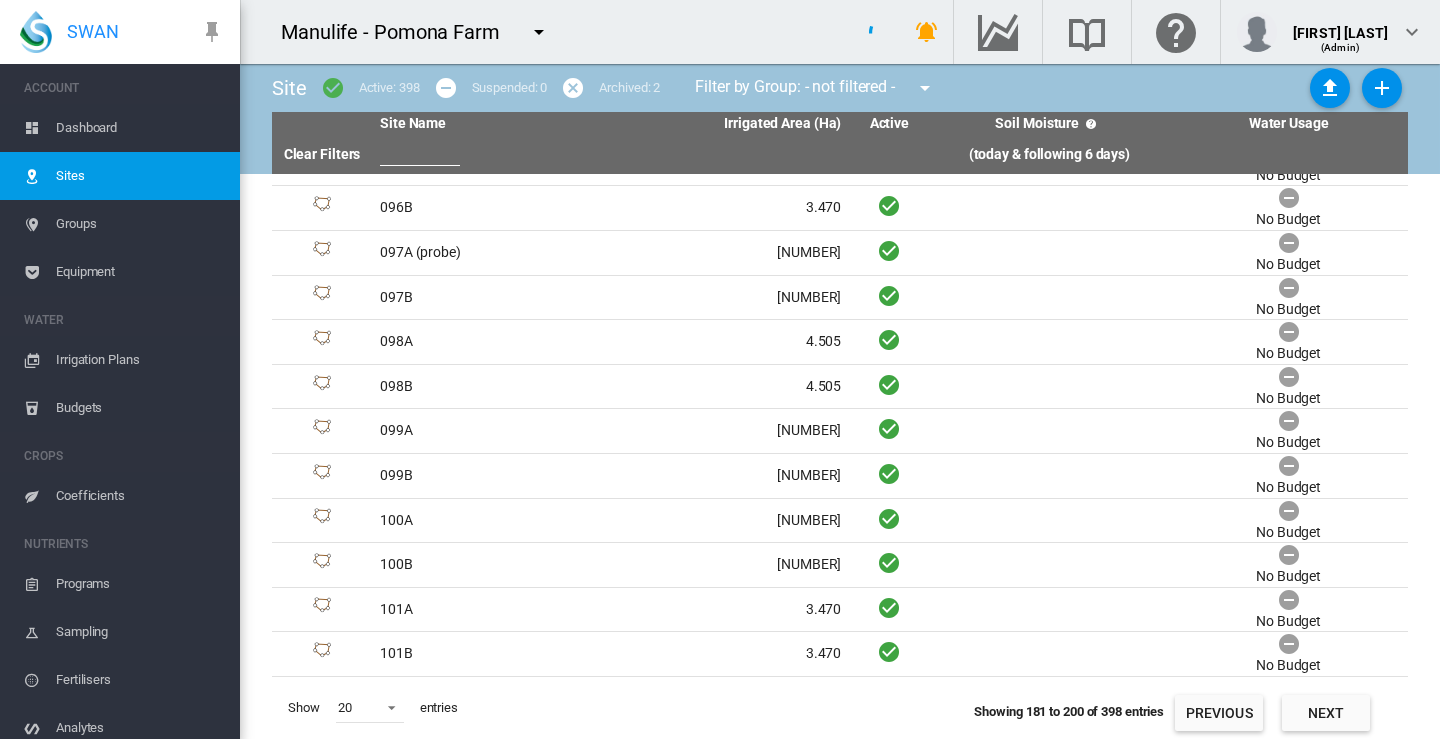 click on "Next" at bounding box center [1326, 713] 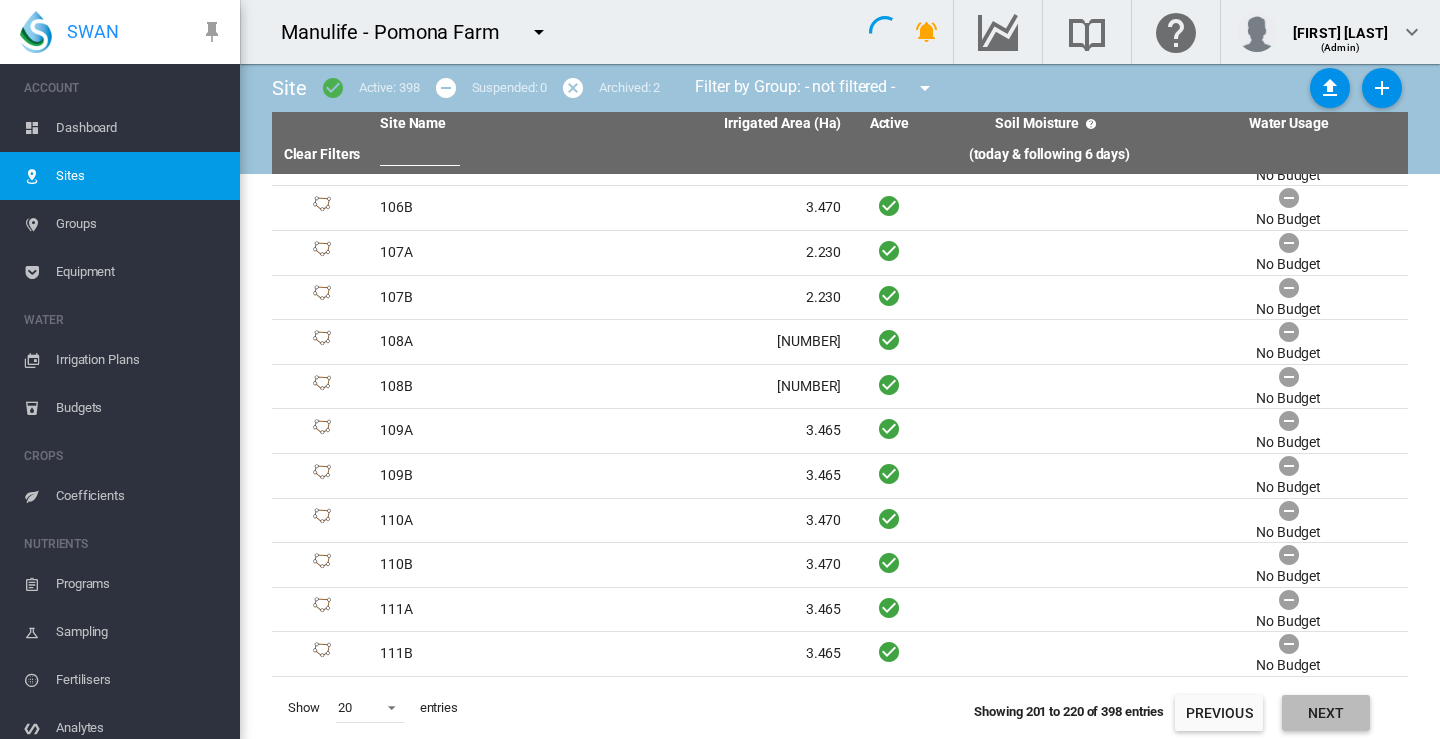 click on "Next" at bounding box center [1326, 713] 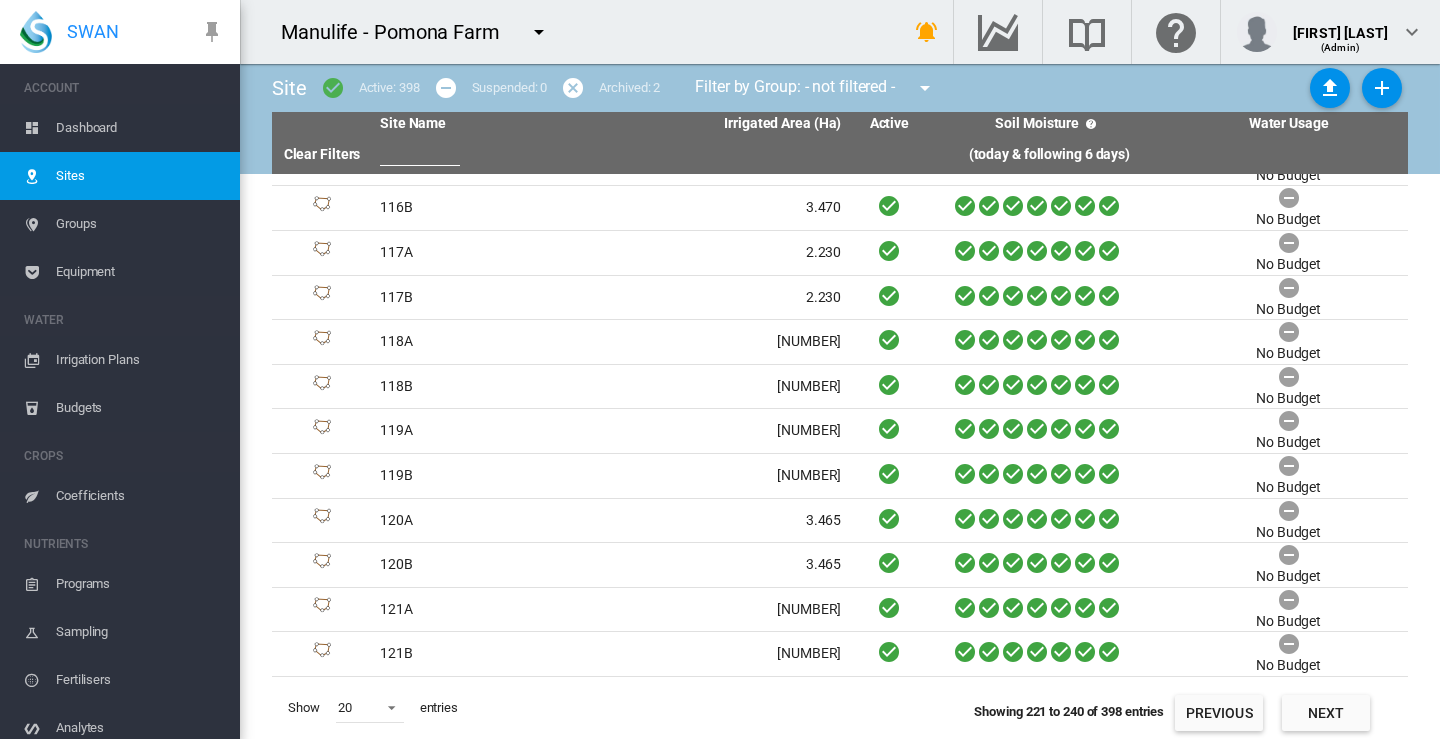 click on "Next" at bounding box center (1326, 713) 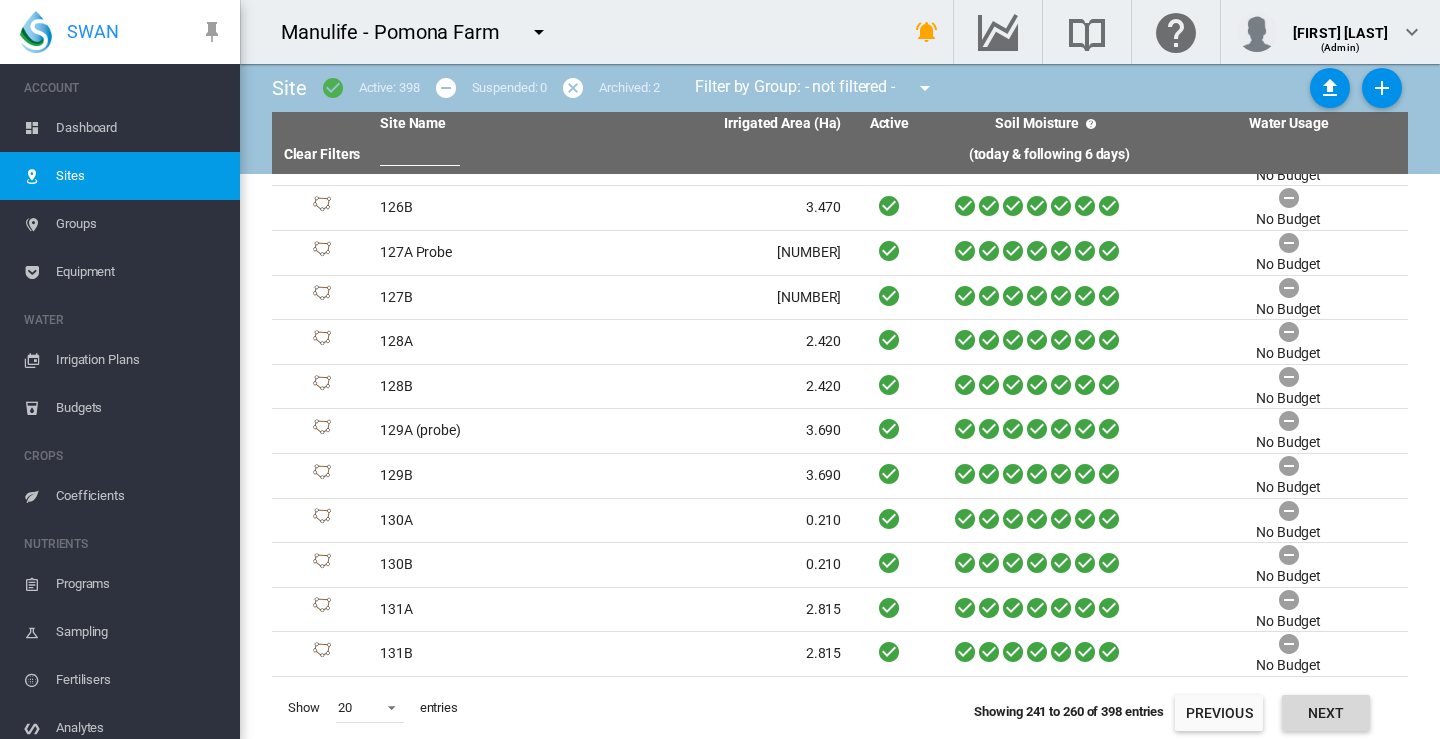 click on "Next" at bounding box center [1326, 713] 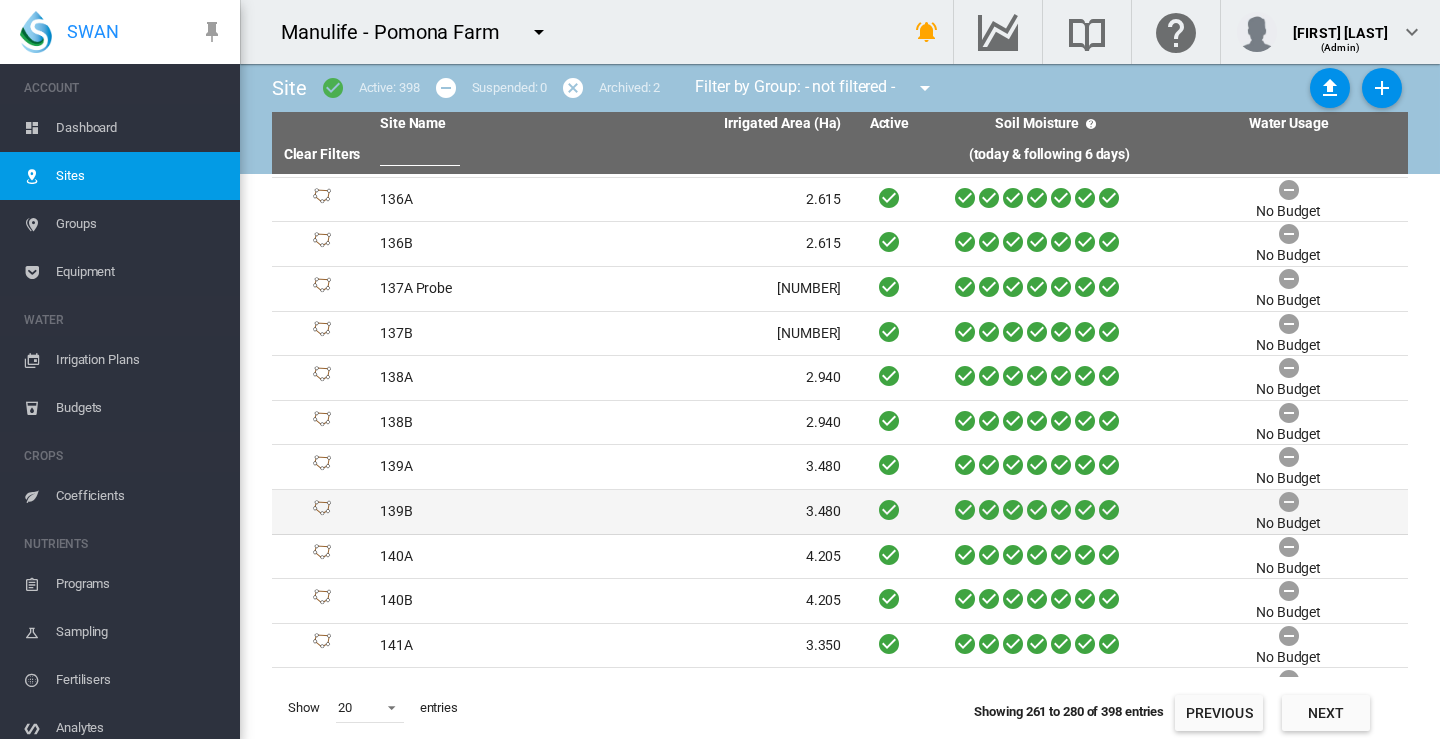 scroll, scrollTop: 389, scrollLeft: 0, axis: vertical 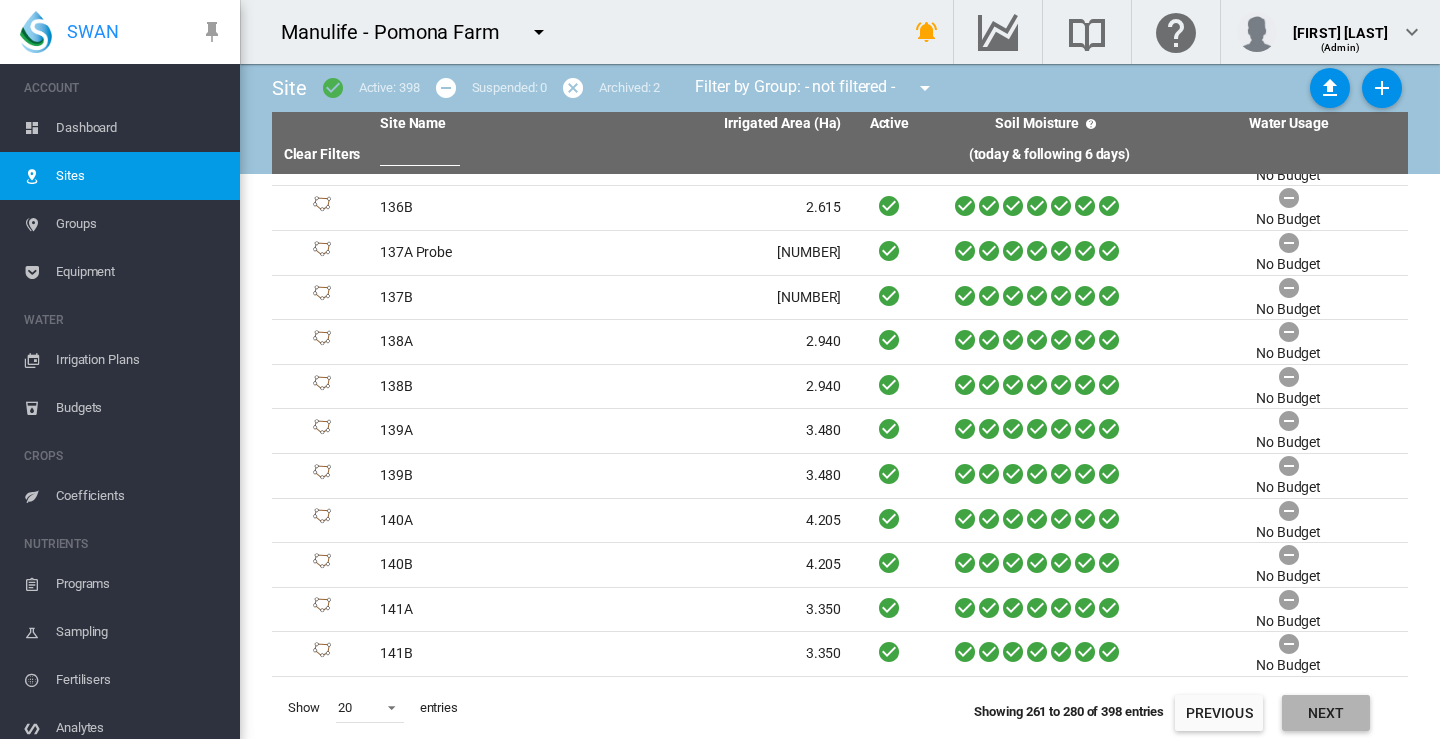 click on "Next" at bounding box center (1326, 713) 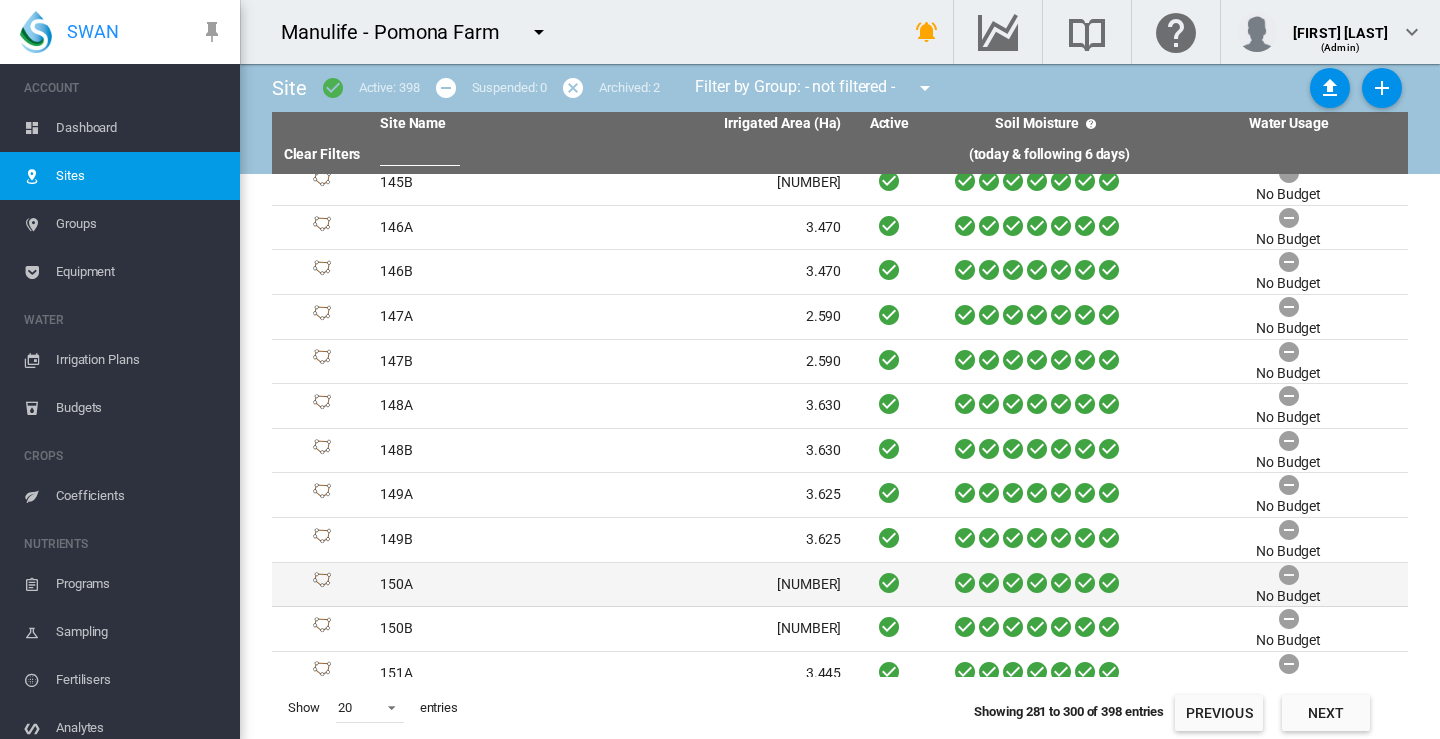 scroll, scrollTop: 289, scrollLeft: 0, axis: vertical 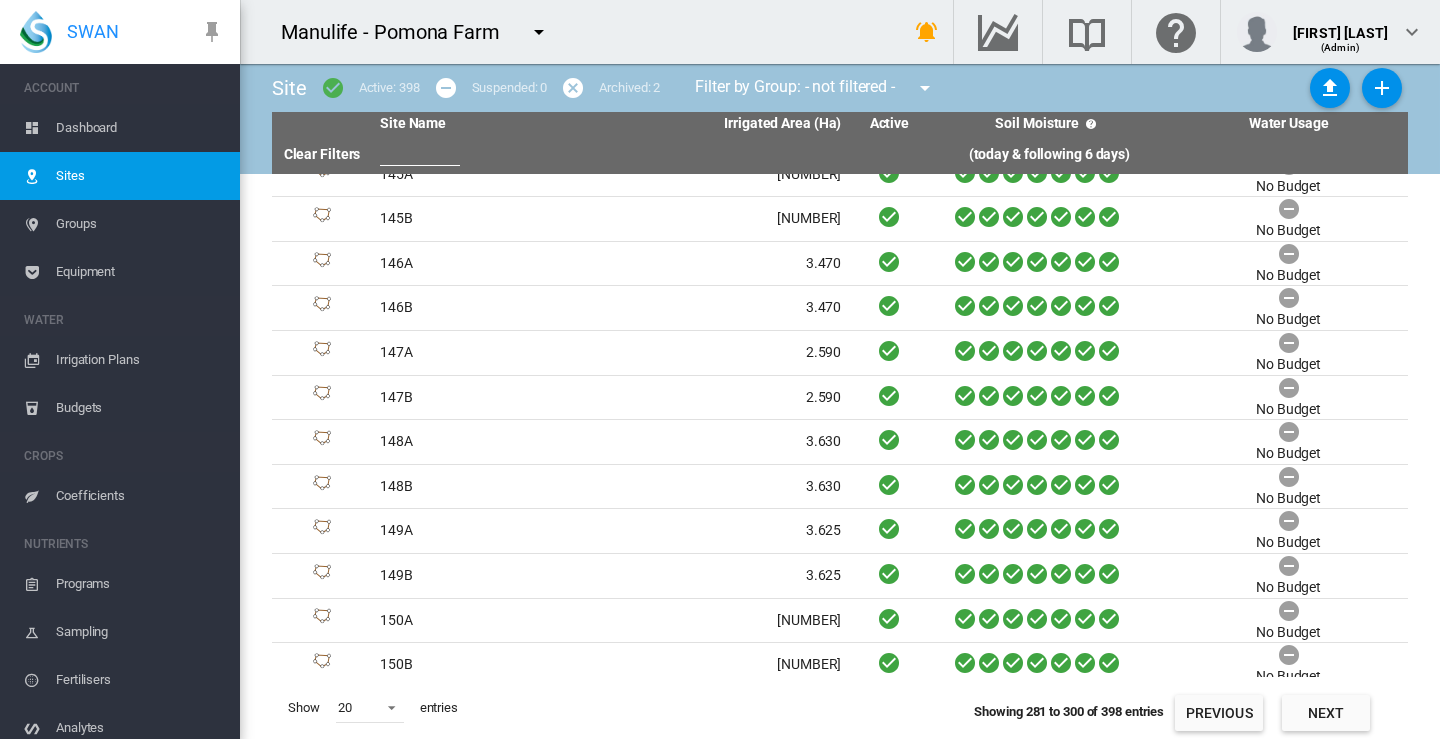 click on "Next" at bounding box center [1326, 713] 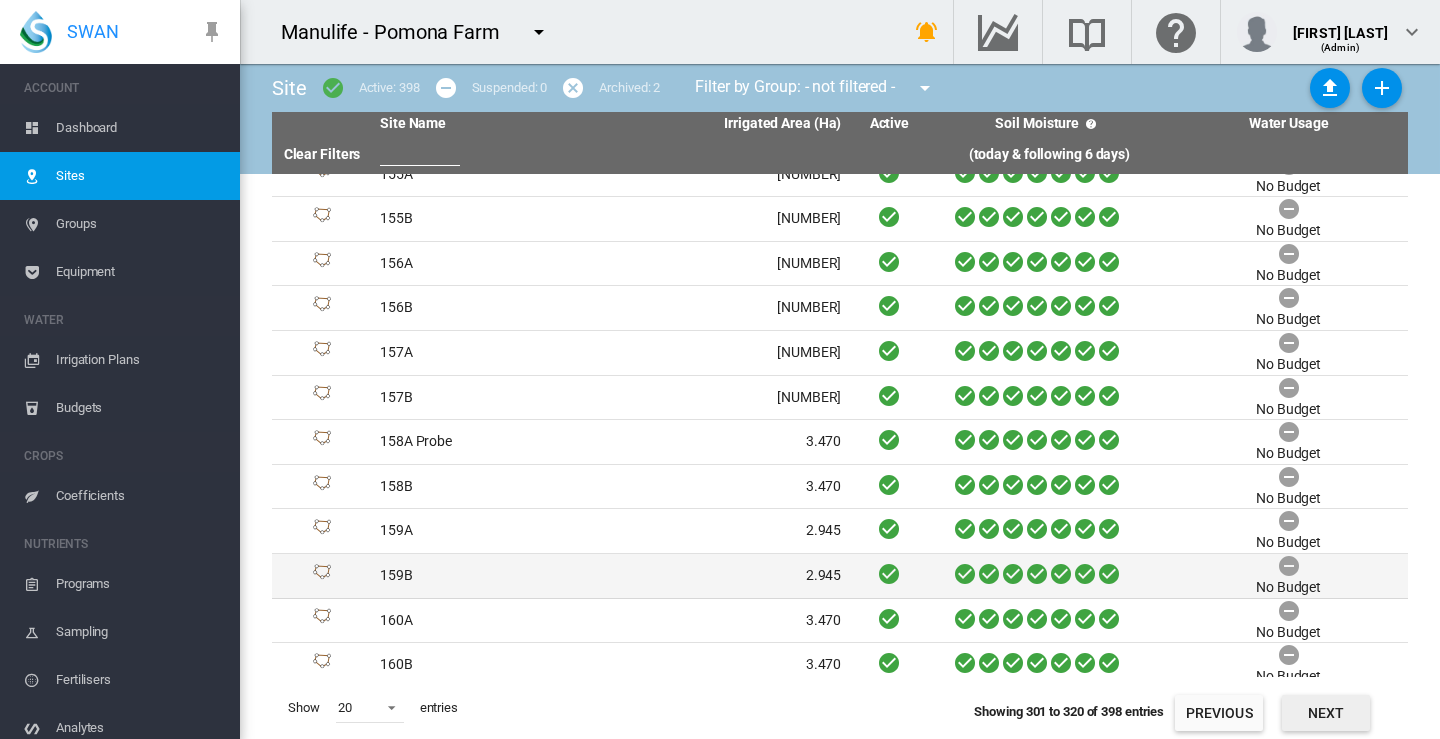scroll, scrollTop: 389, scrollLeft: 0, axis: vertical 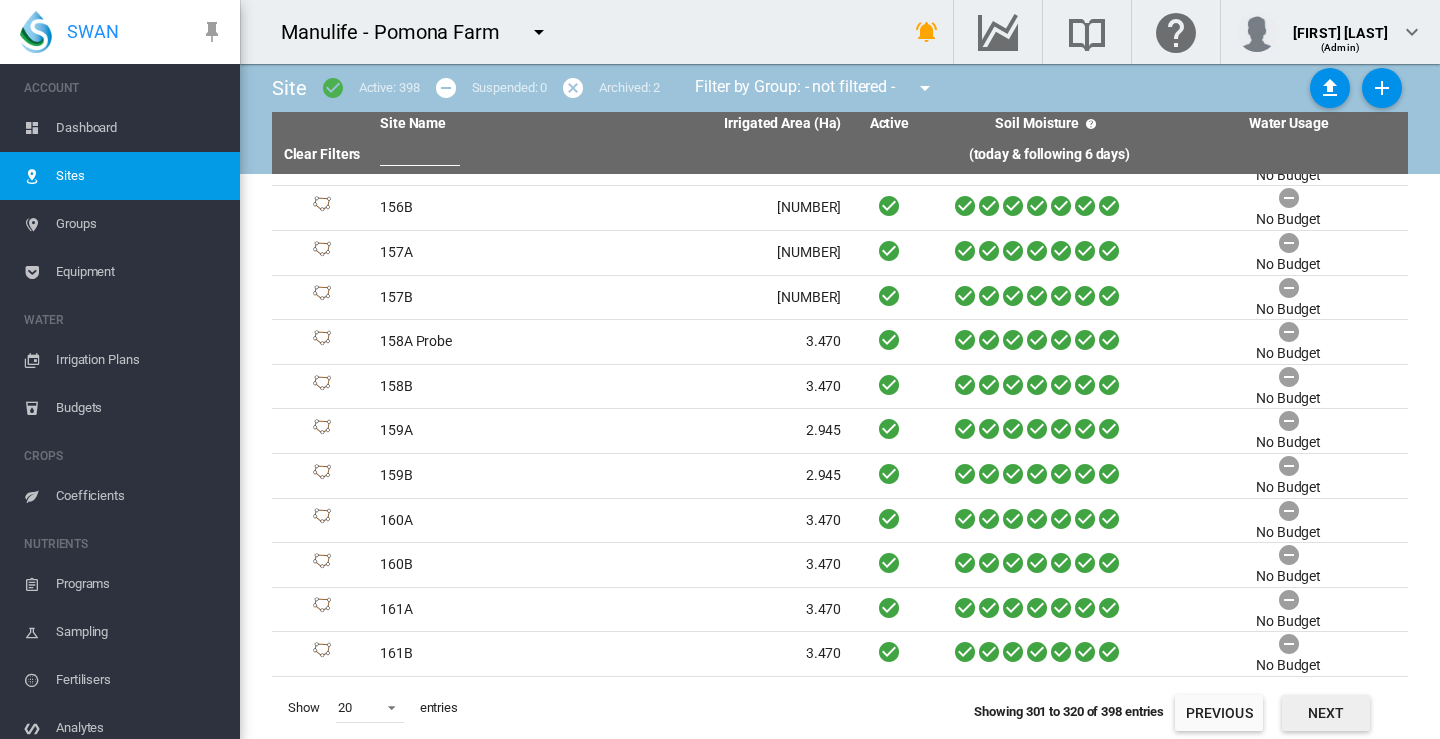 click on "Next" at bounding box center (1326, 713) 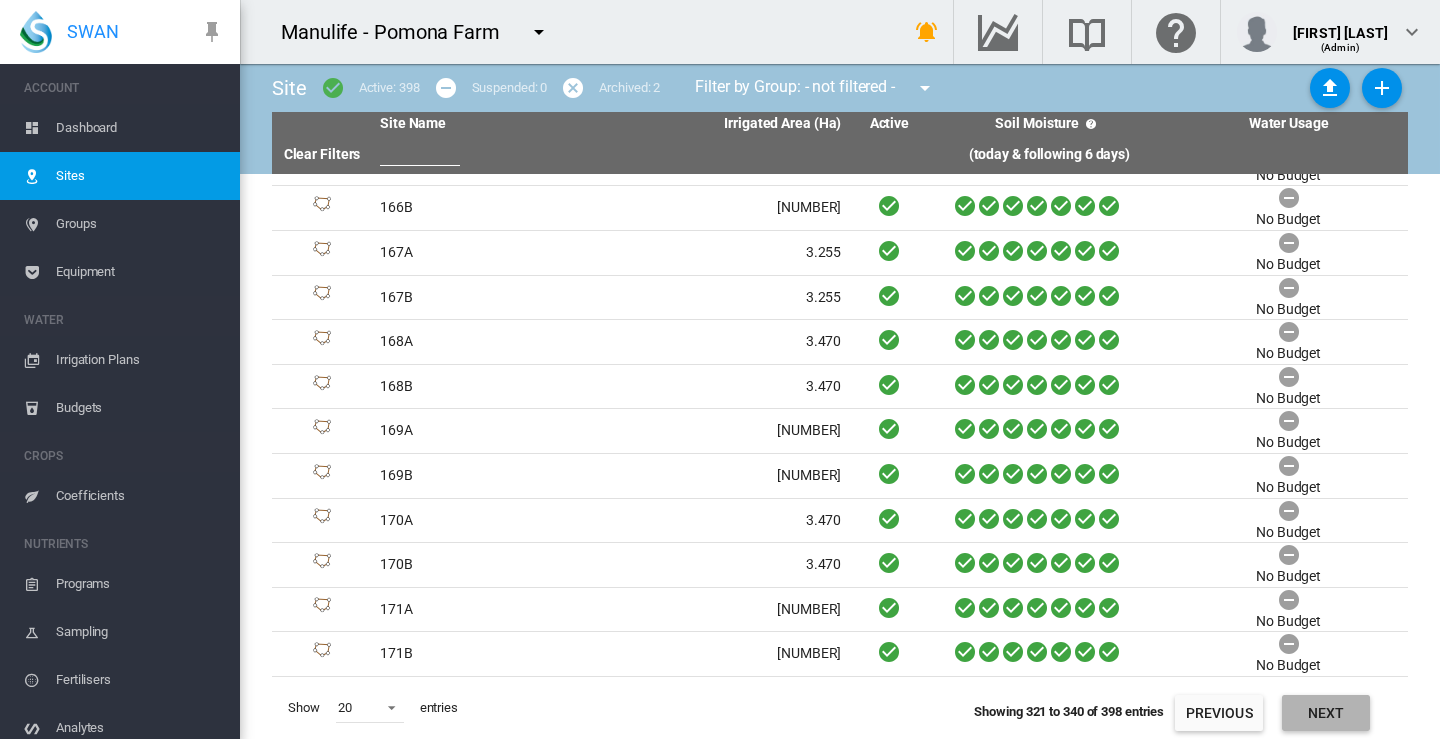click on "Next" at bounding box center (1326, 713) 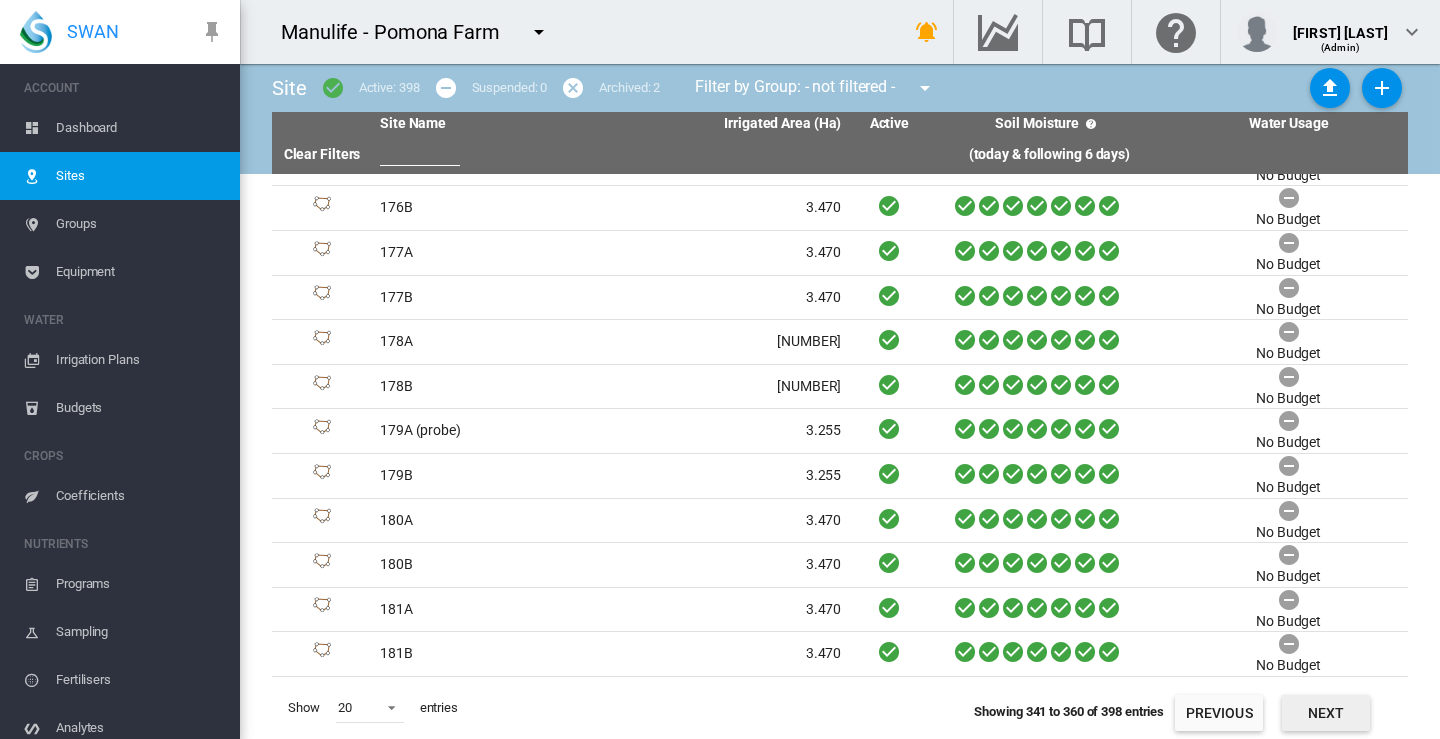 click on "Next" at bounding box center (1326, 713) 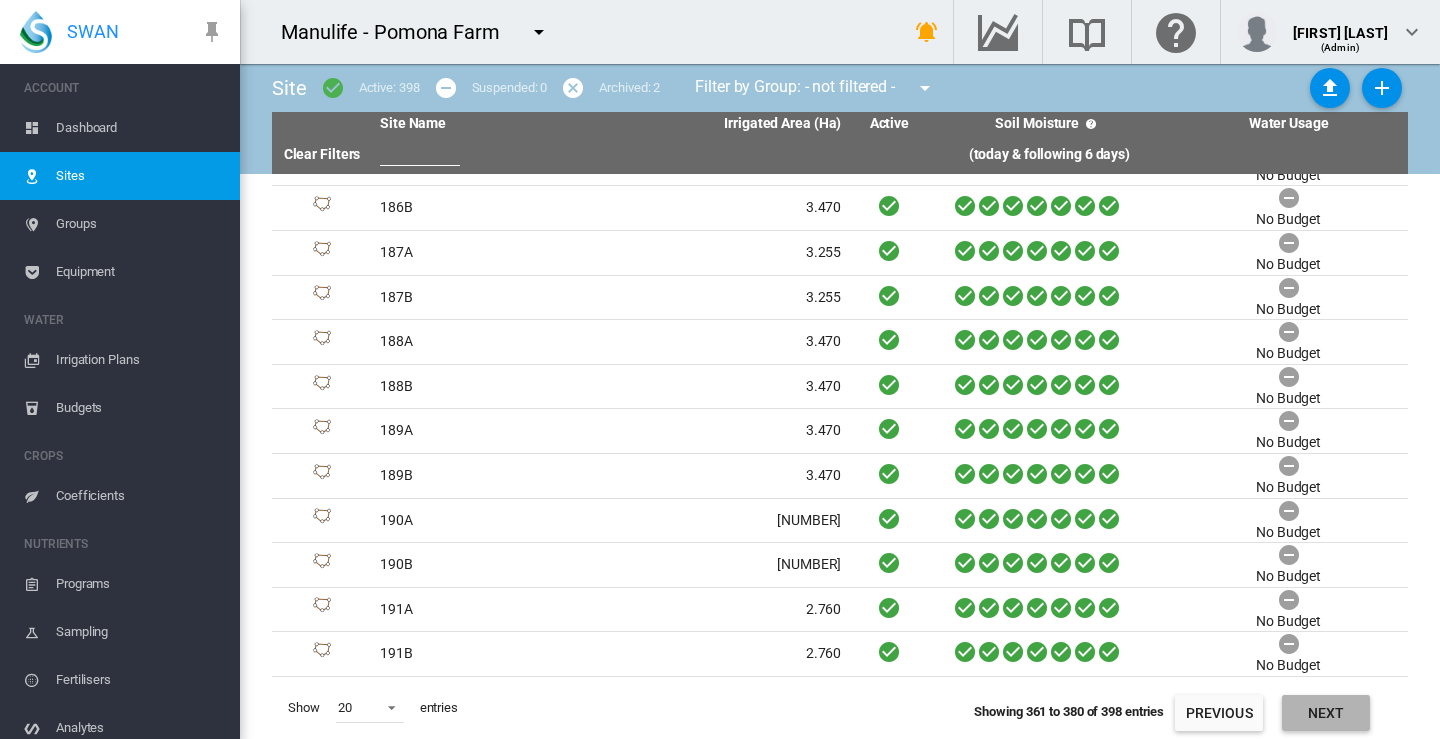click on "Next" at bounding box center (1326, 713) 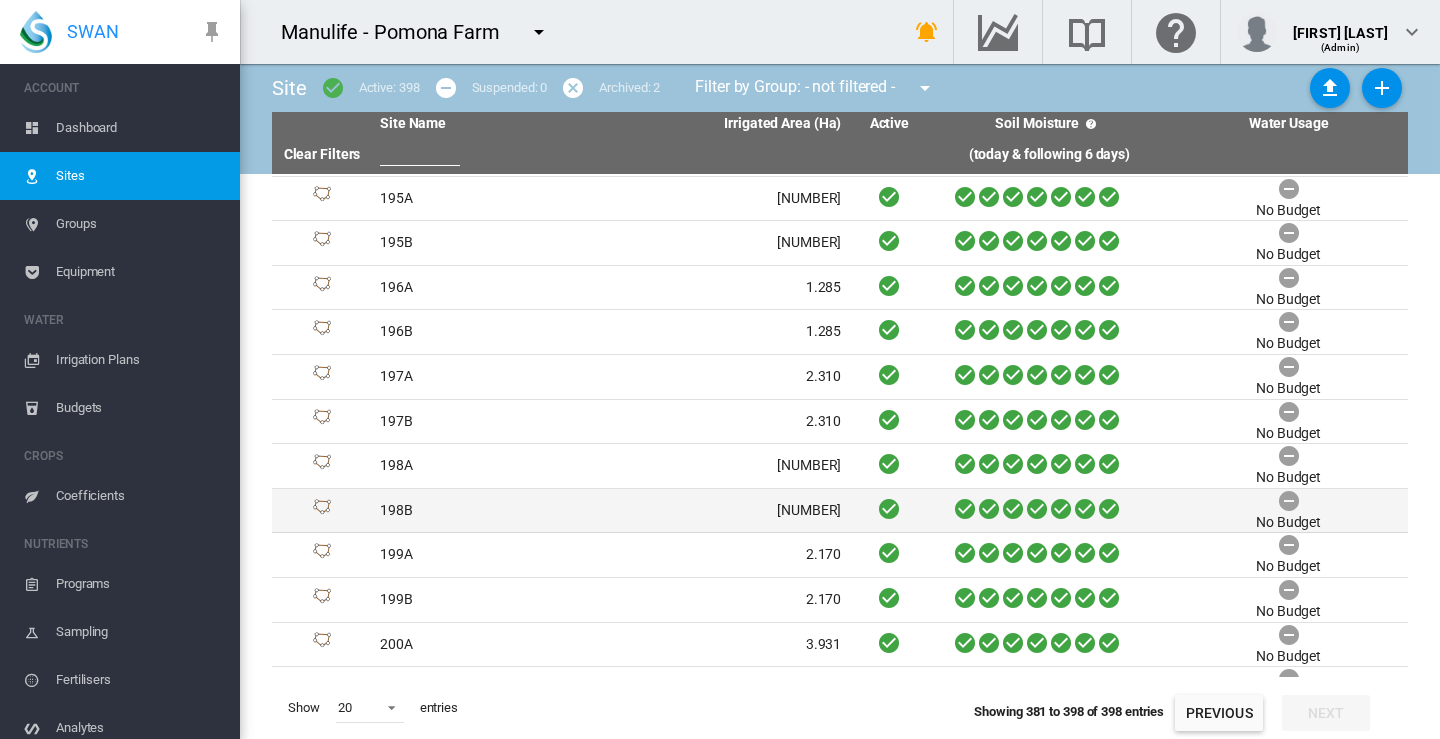 scroll, scrollTop: 300, scrollLeft: 0, axis: vertical 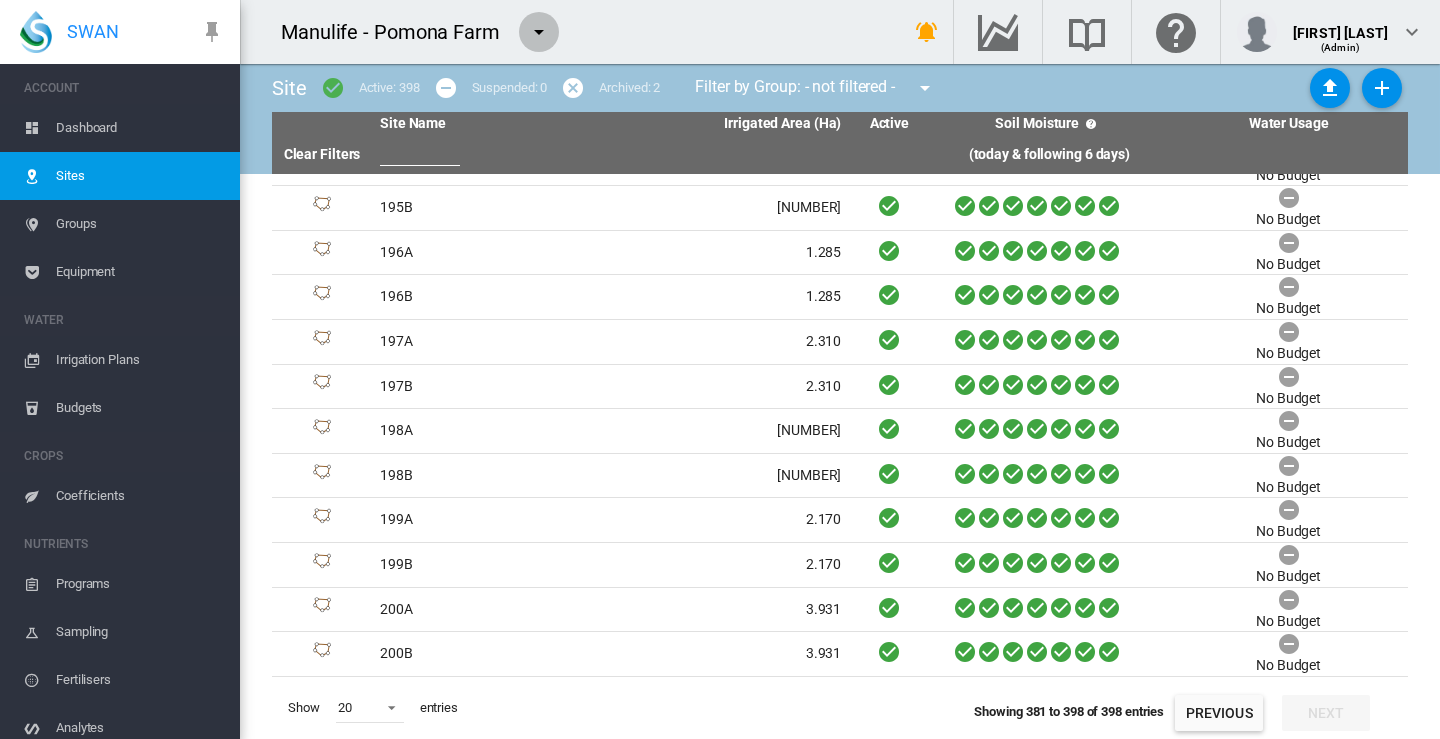 click at bounding box center [539, 32] 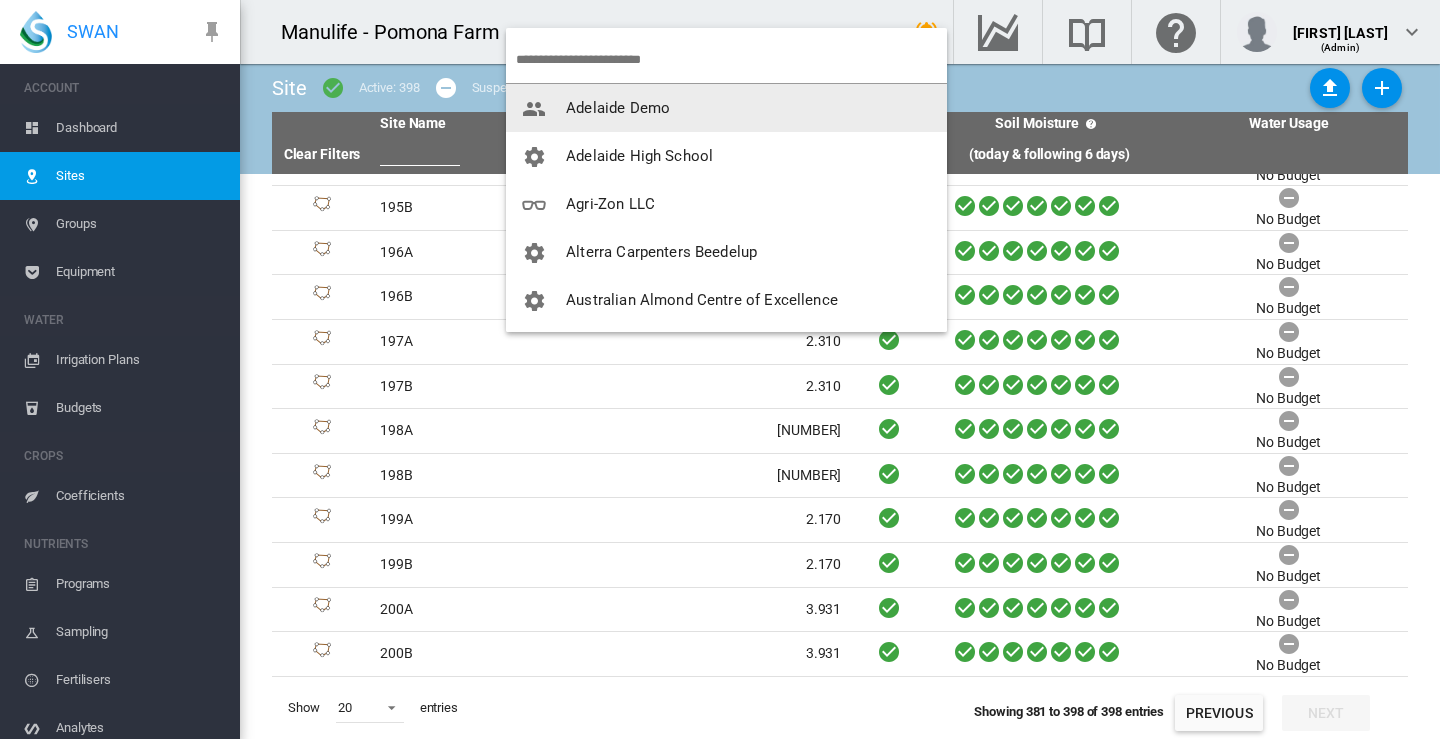 click on "Adelaide Demo" at bounding box center (618, 108) 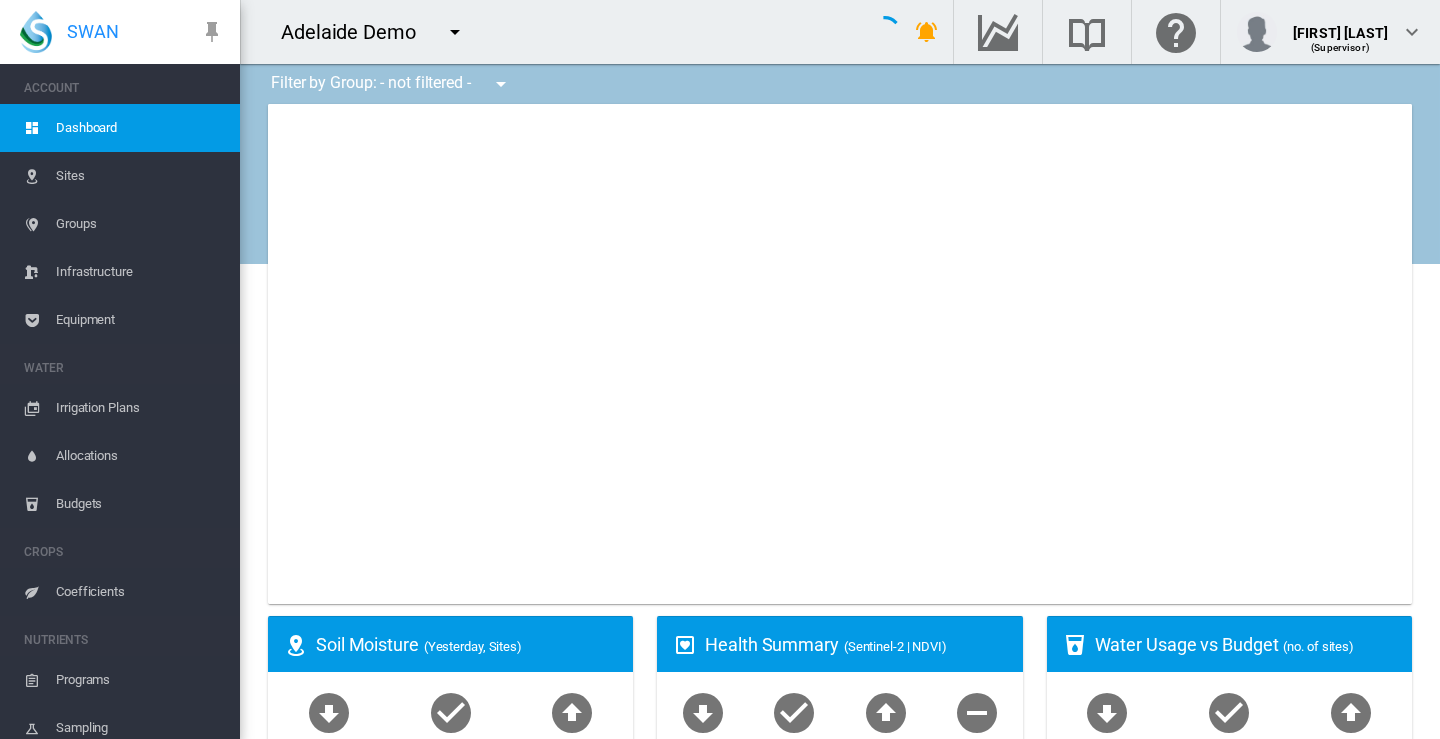 type on "**********" 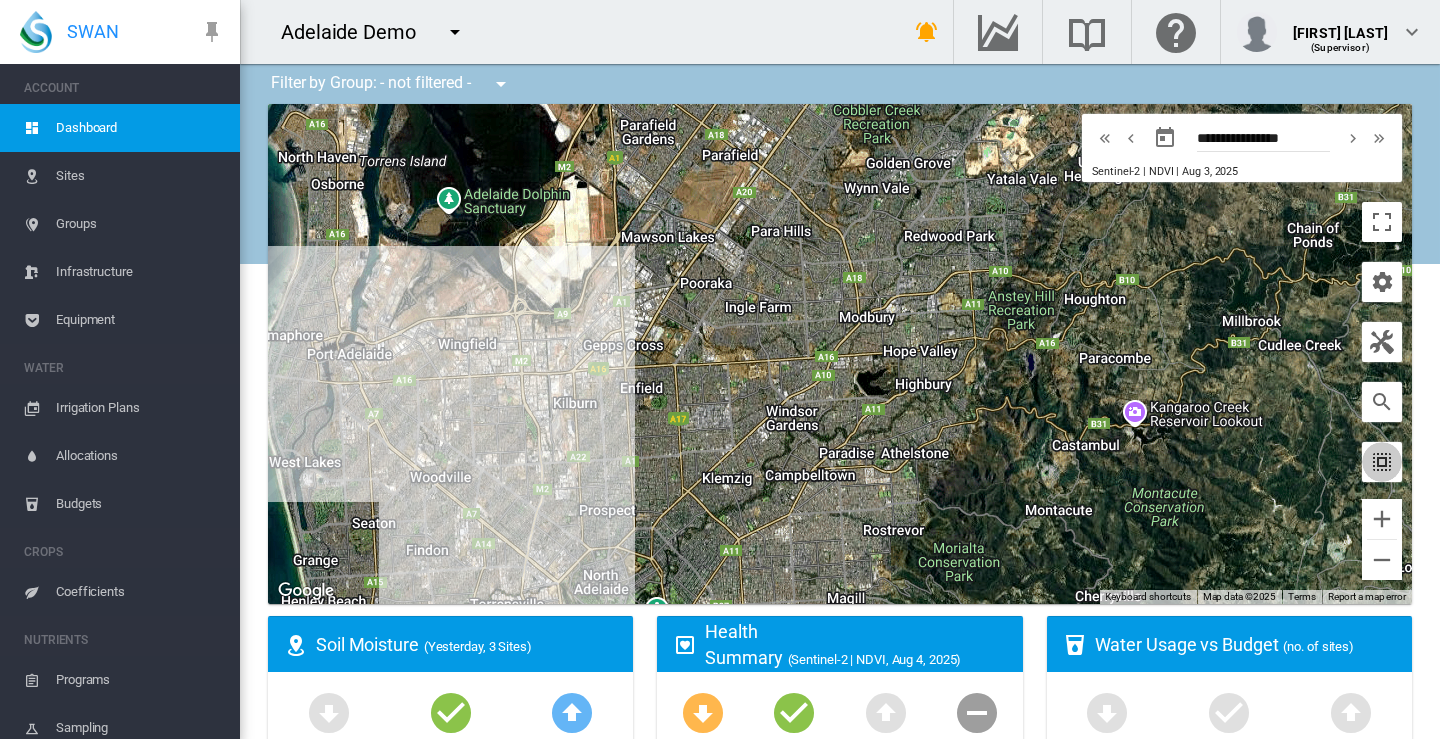 click at bounding box center [1382, 462] 